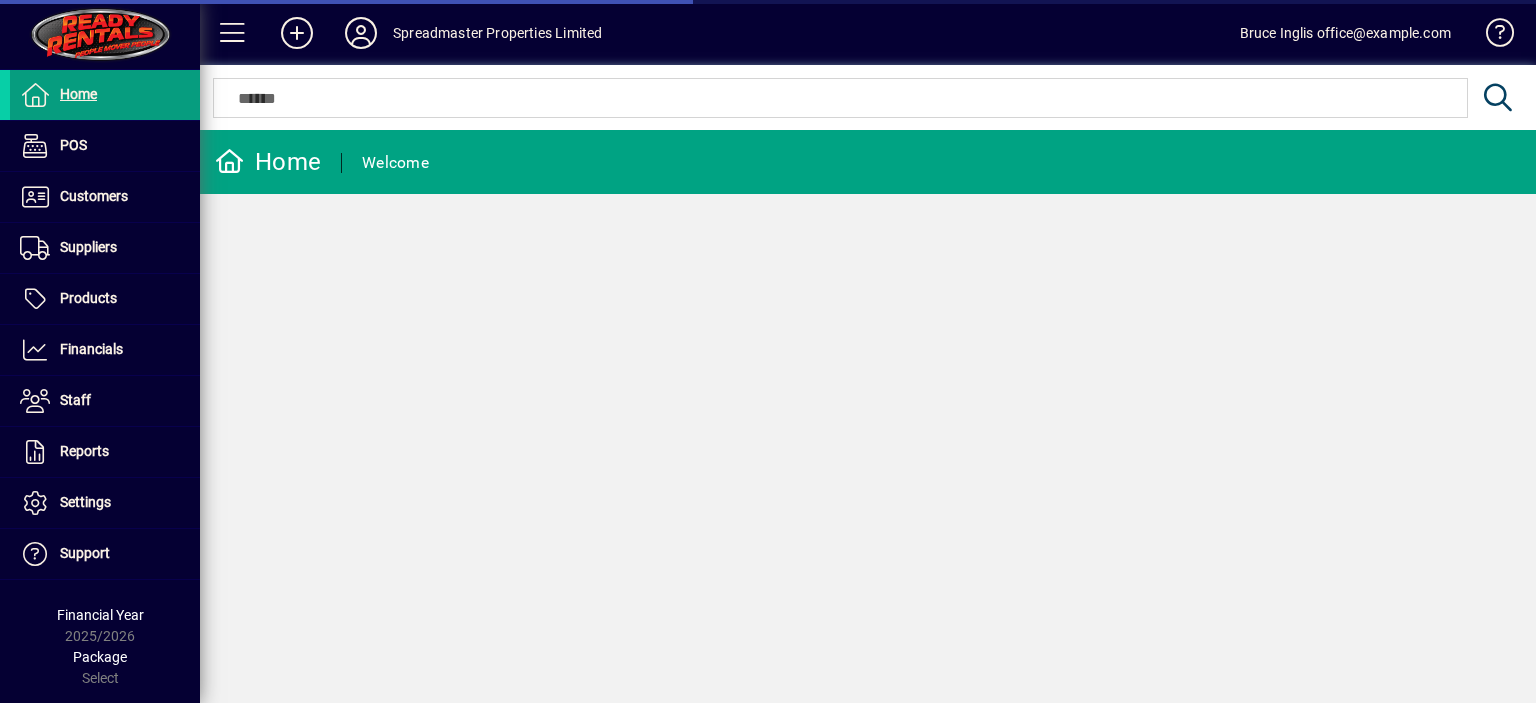 scroll, scrollTop: 0, scrollLeft: 0, axis: both 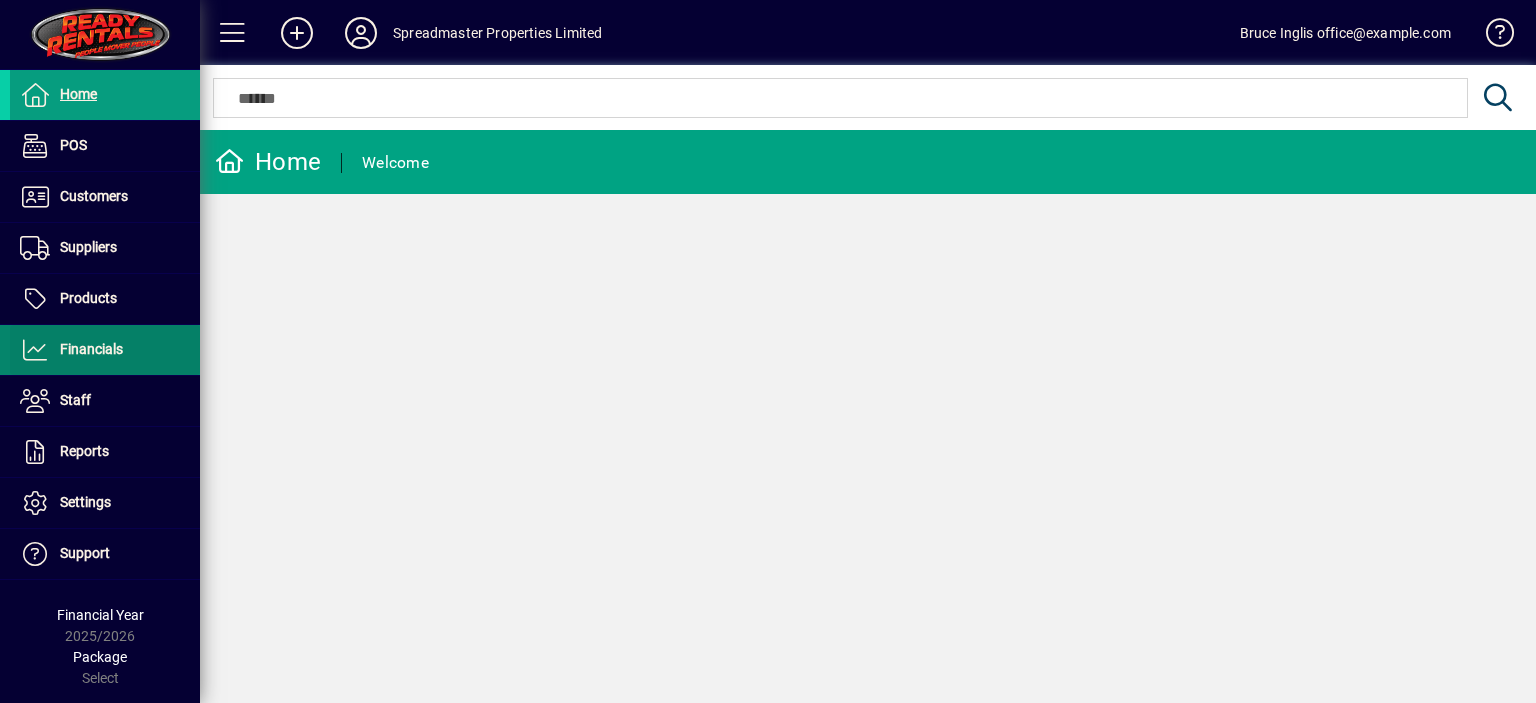 click on "Financials" at bounding box center (91, 349) 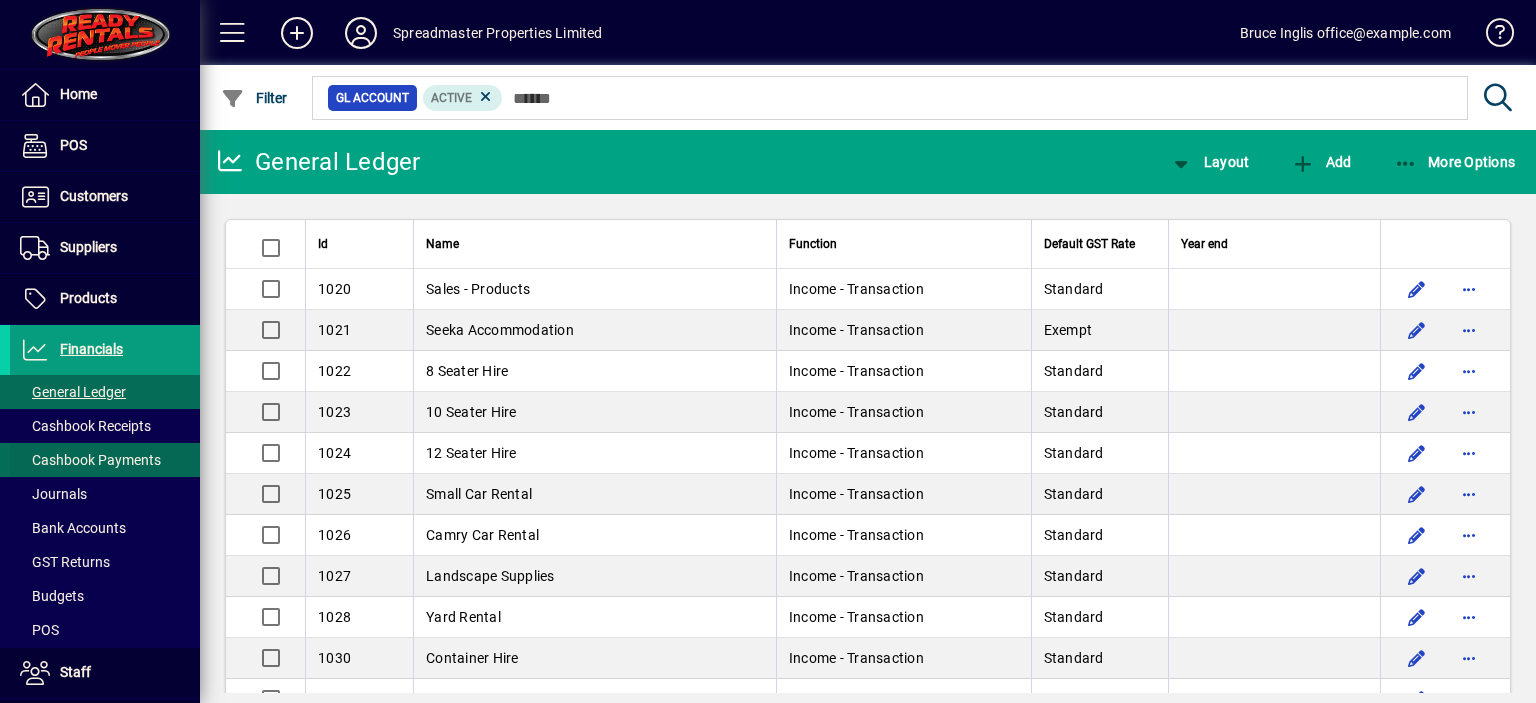 click on "Cashbook Payments" at bounding box center (90, 460) 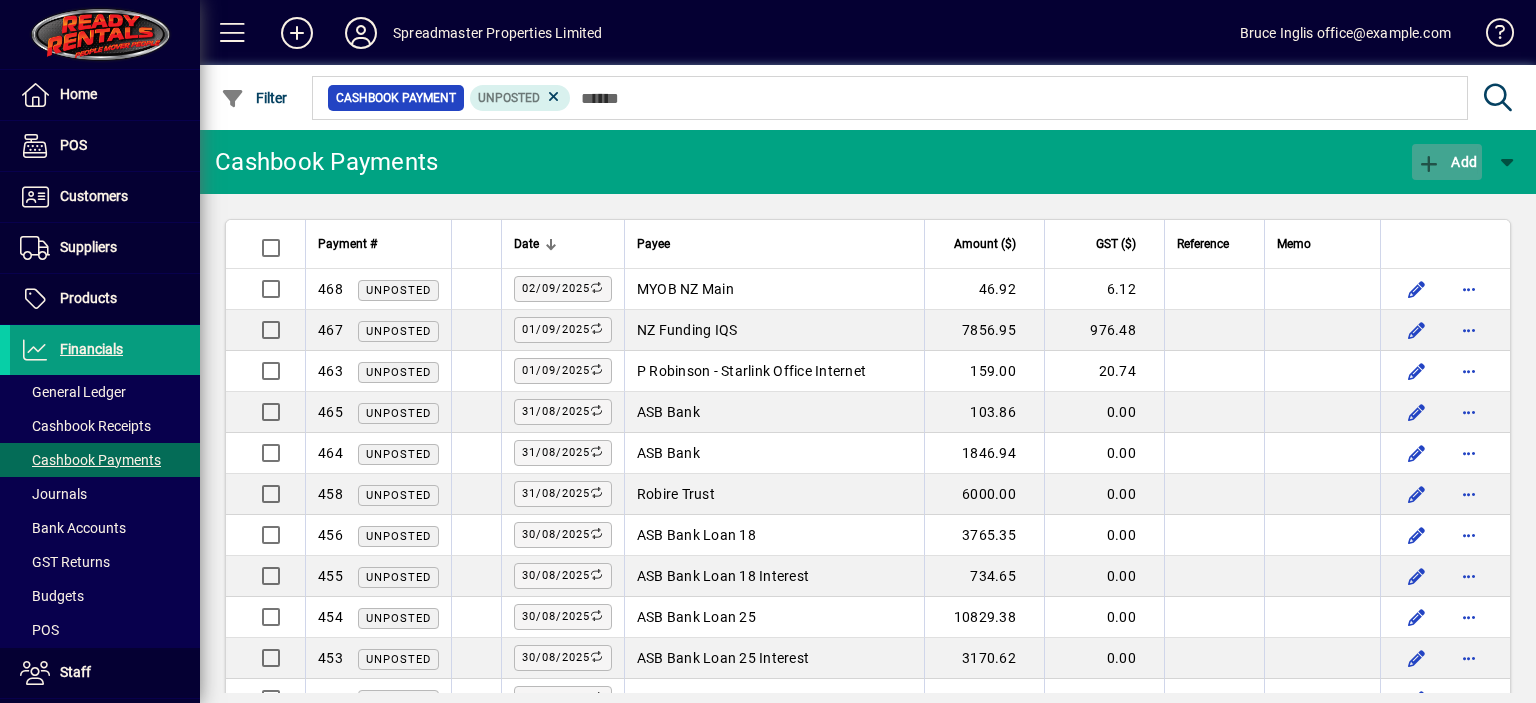 click on "Add" 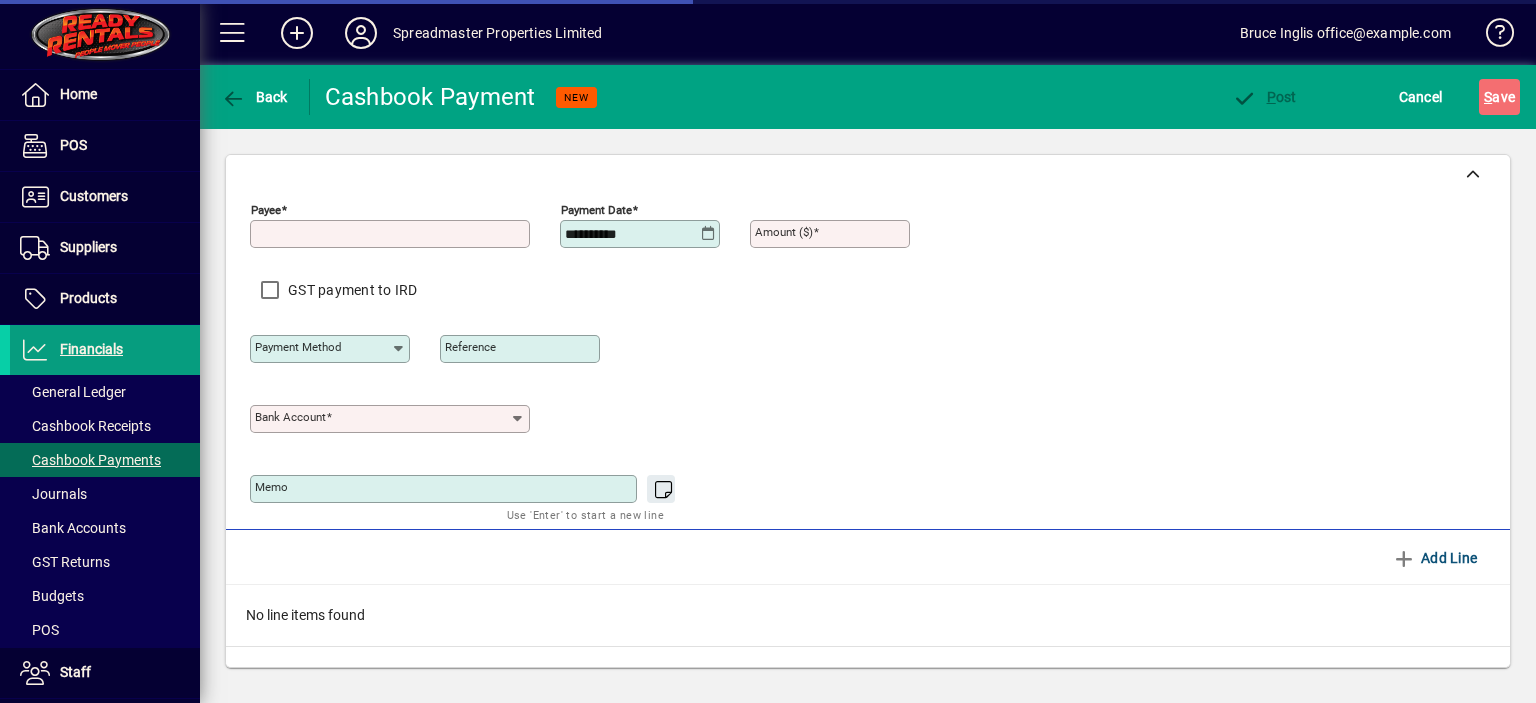 type on "**********" 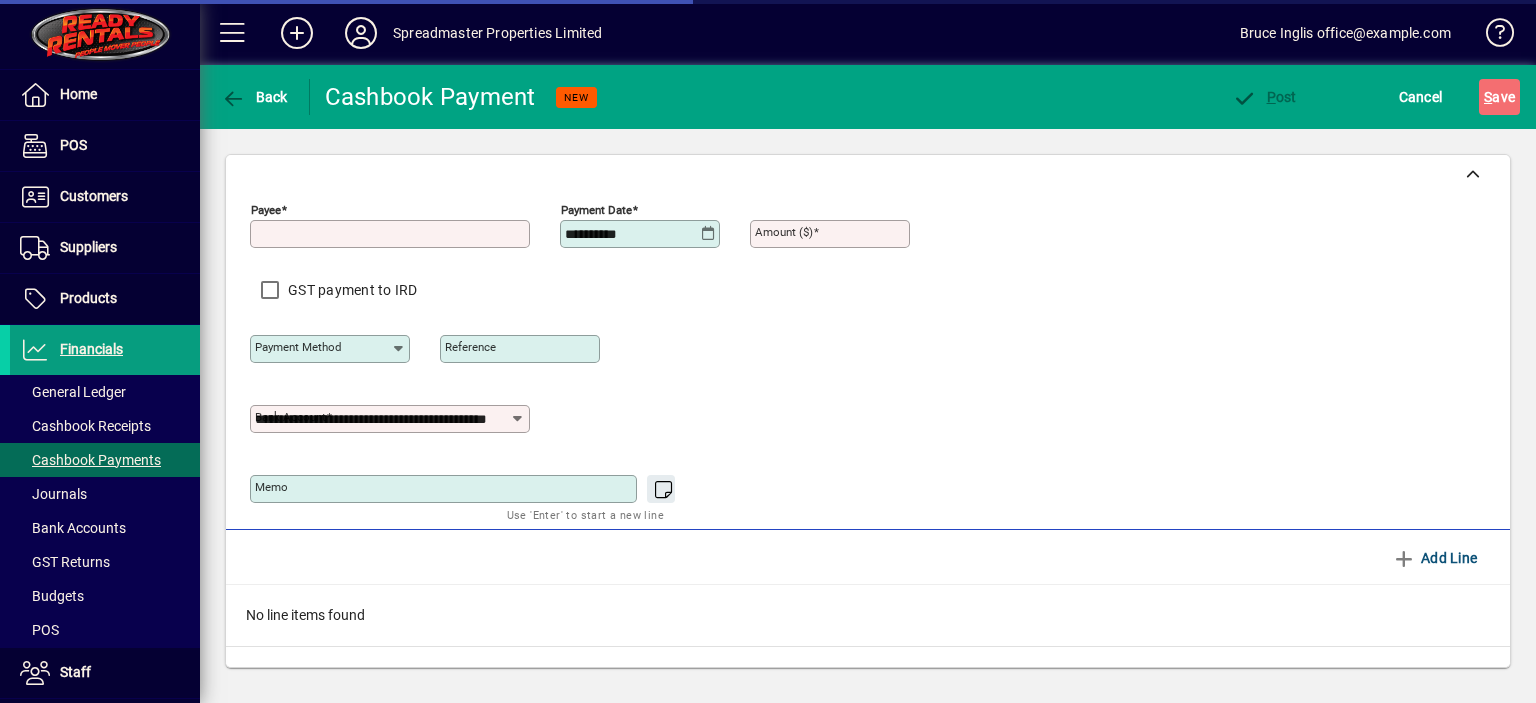 type on "**********" 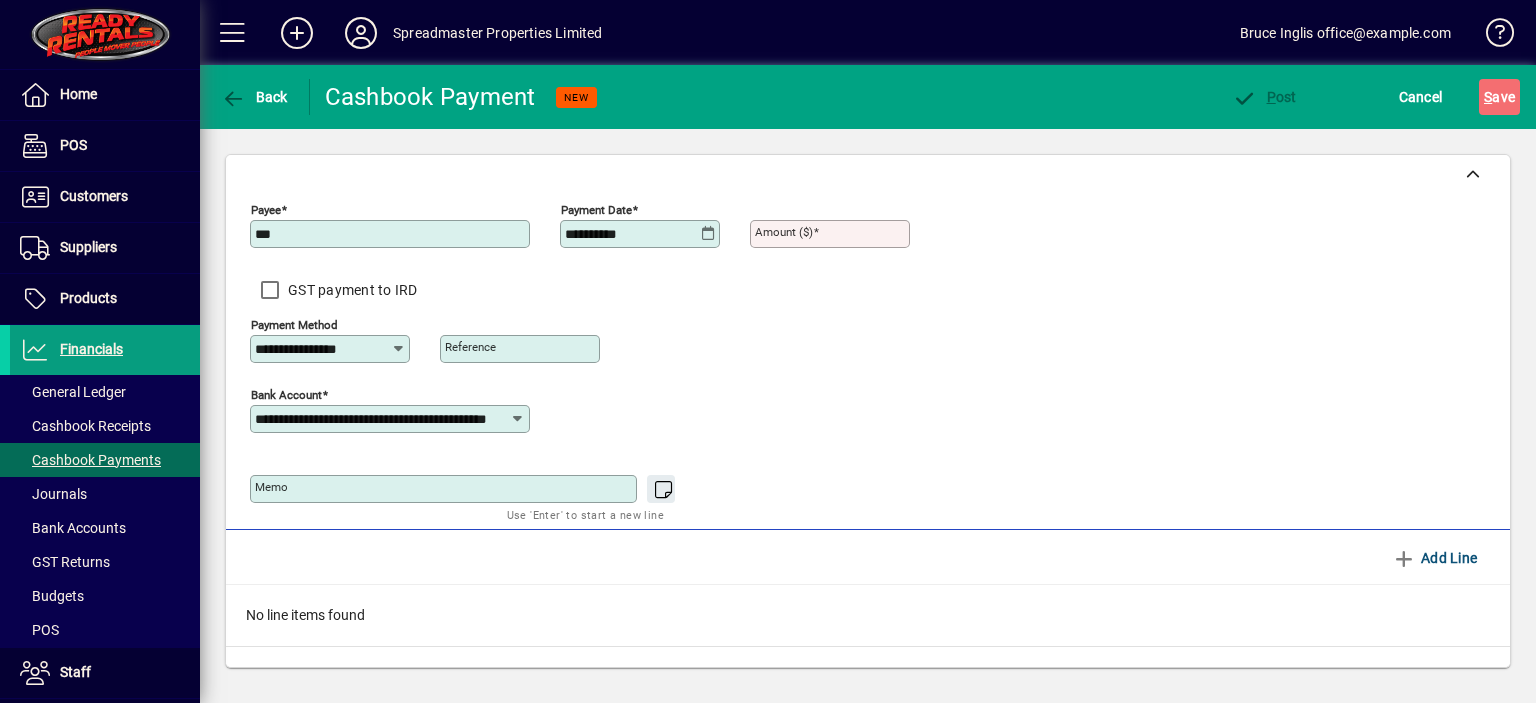 type on "**********" 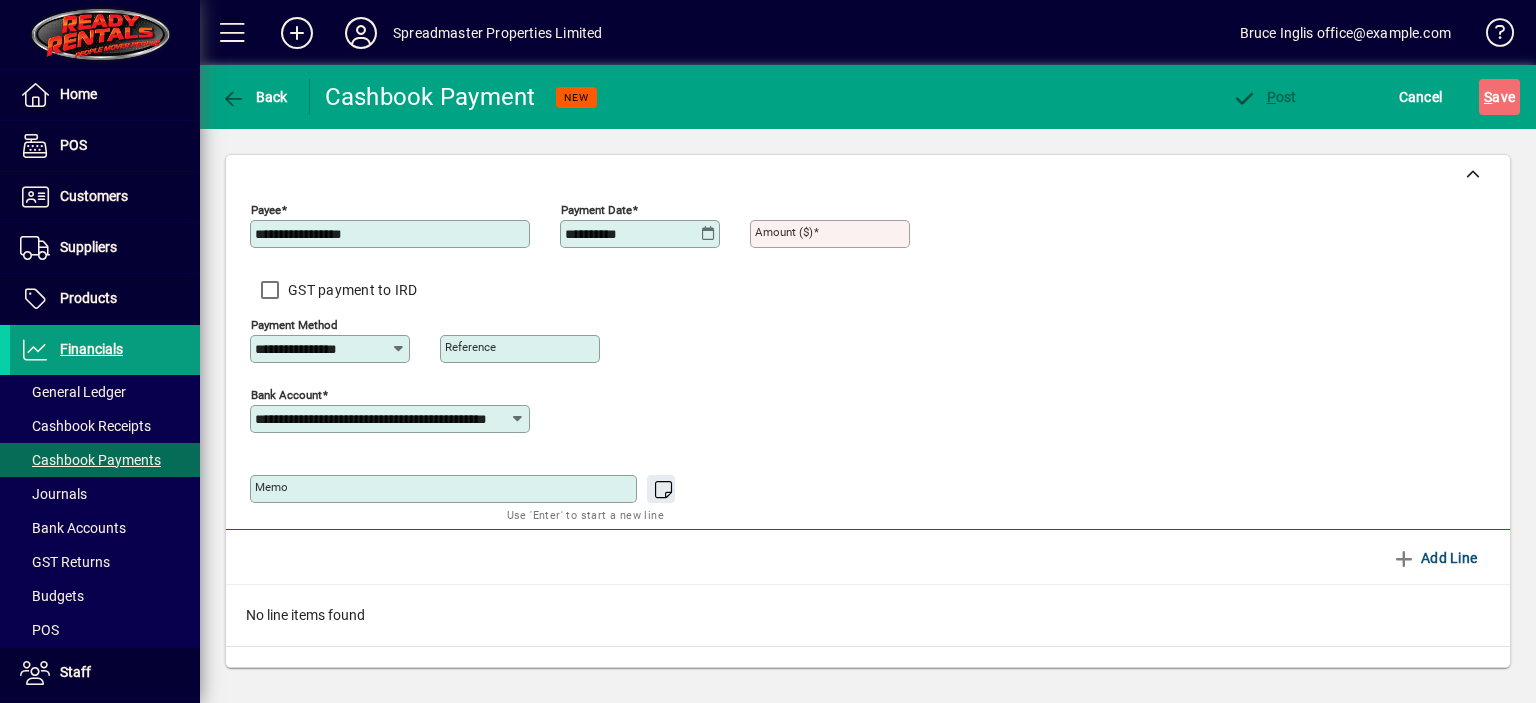 click on "Amount ($)" at bounding box center [832, 234] 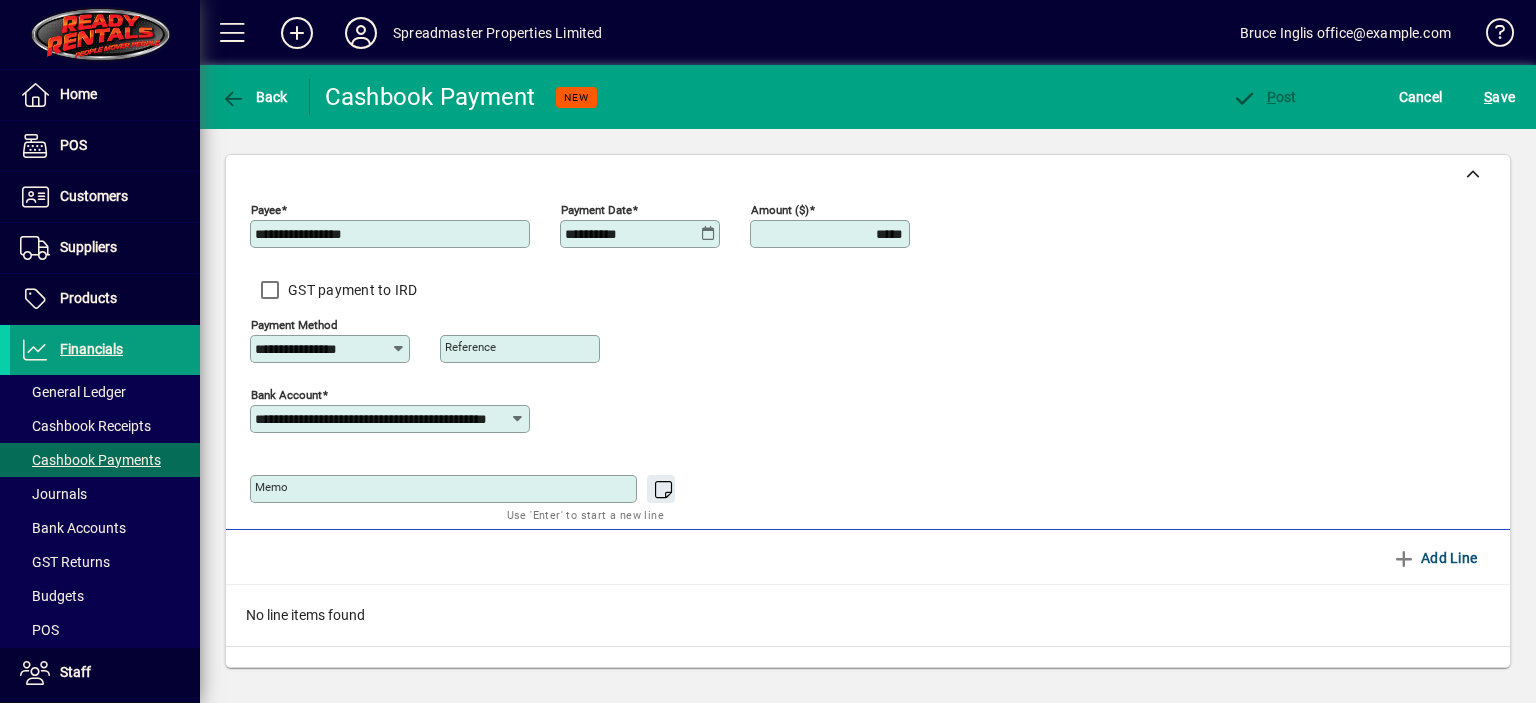 type on "*****" 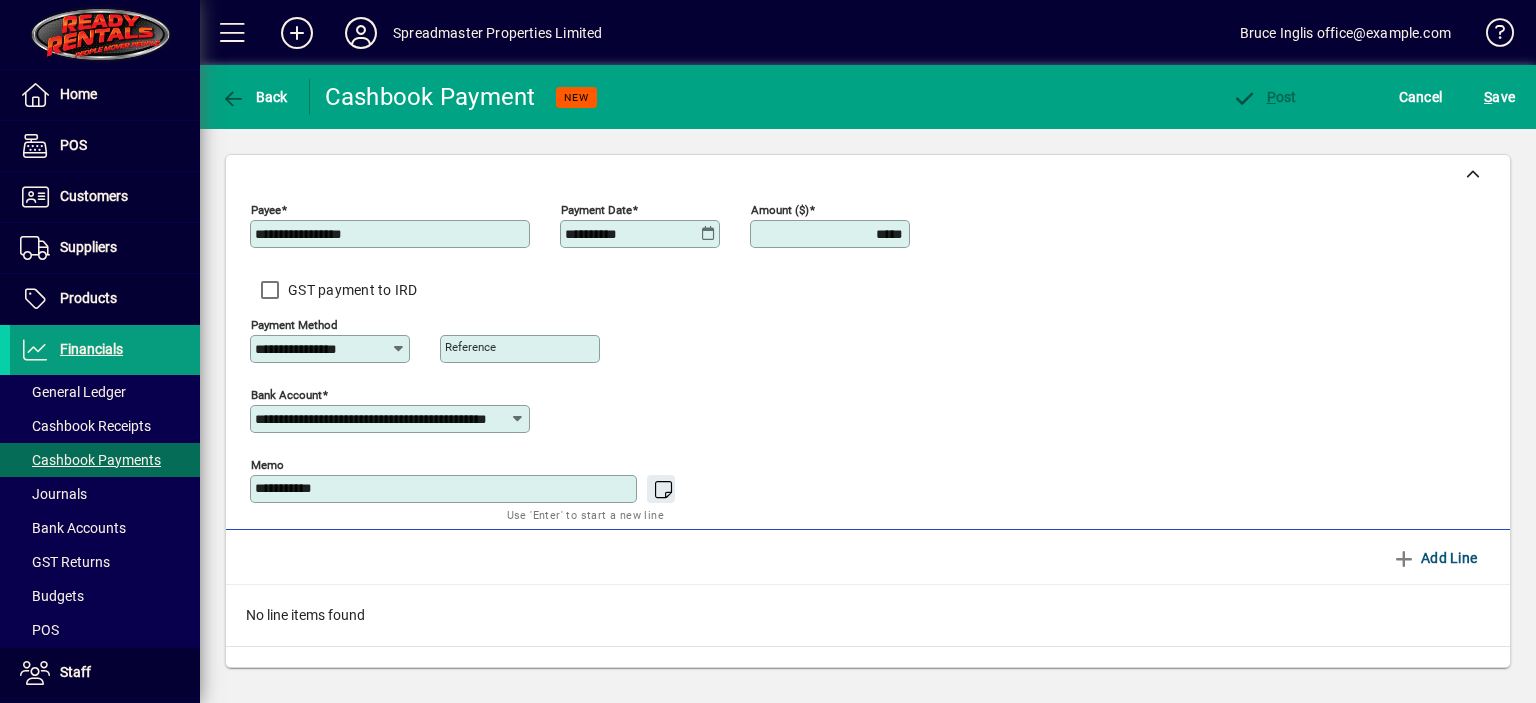 scroll, scrollTop: 113, scrollLeft: 0, axis: vertical 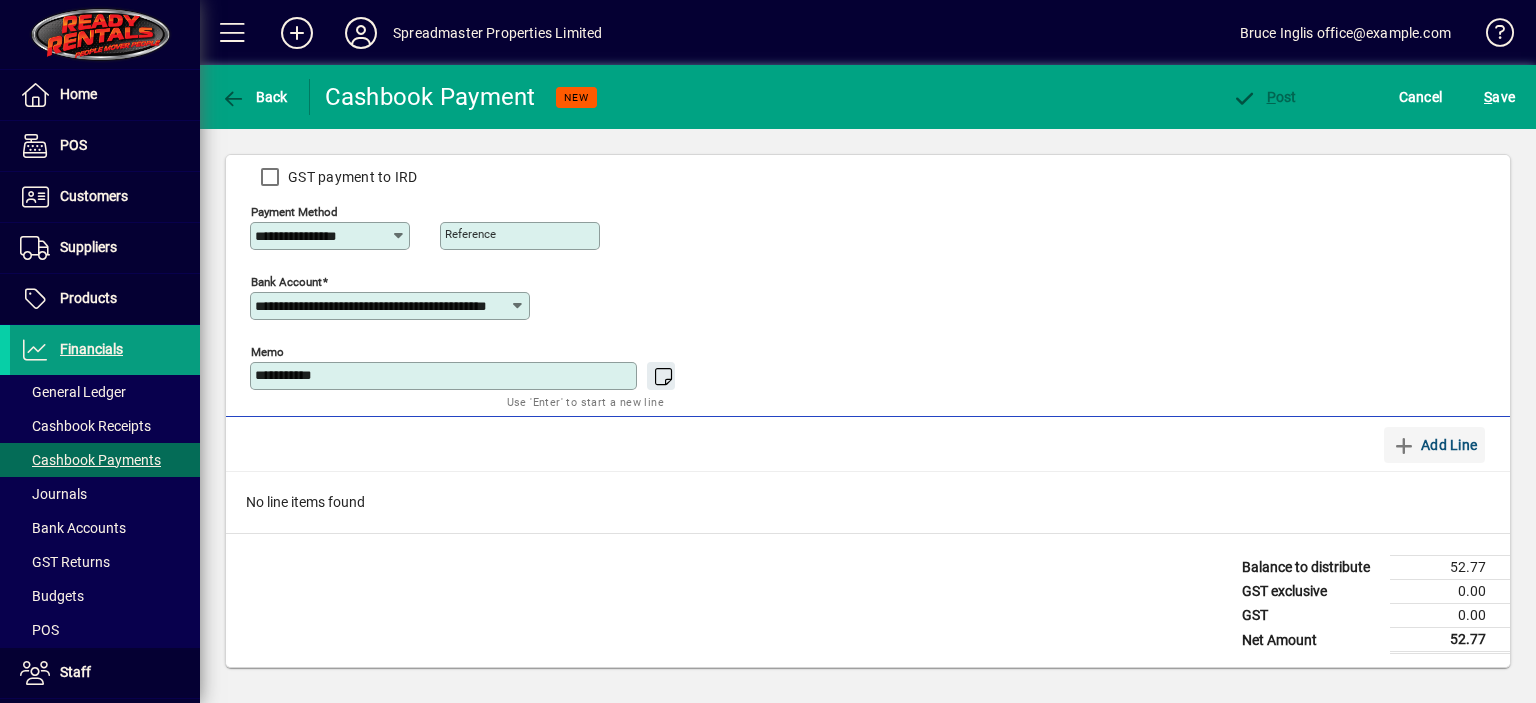 type on "**********" 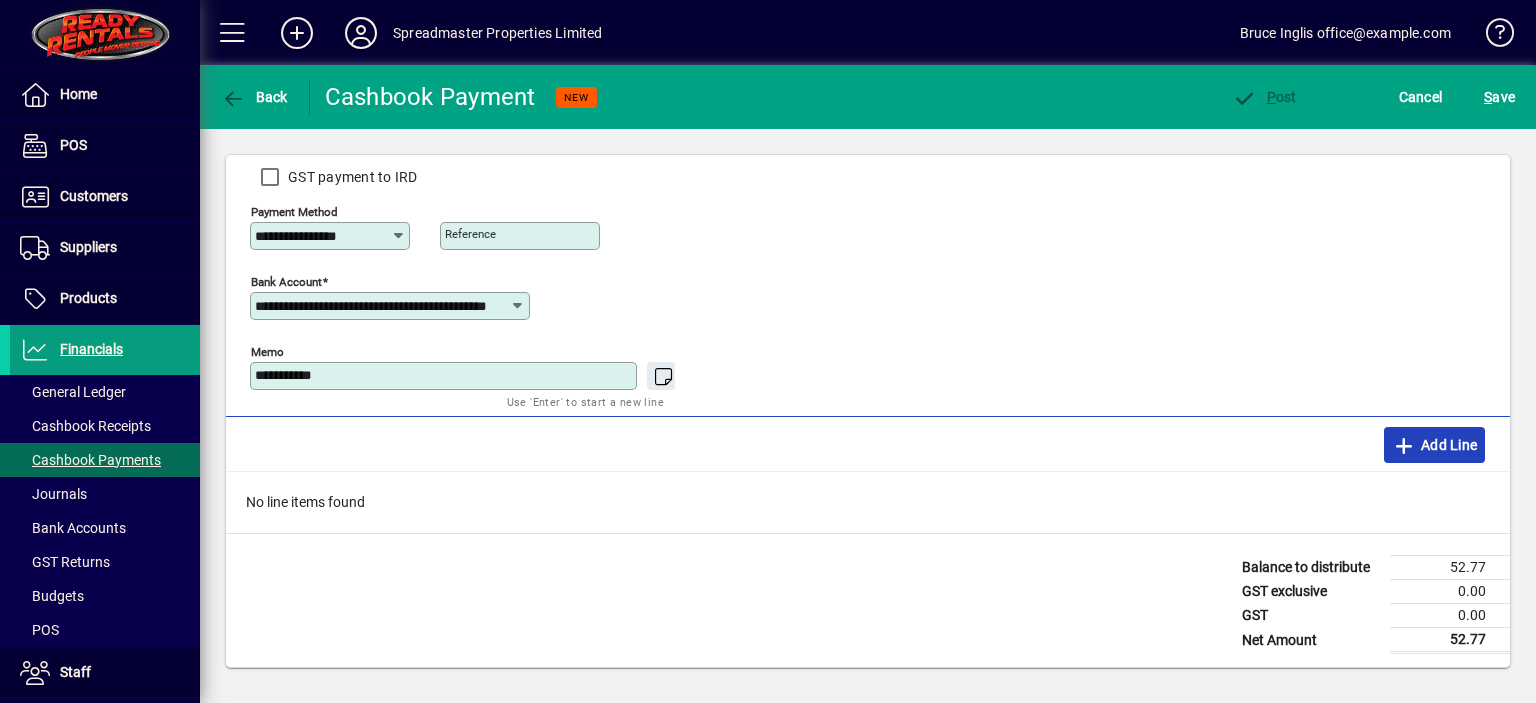 click on "Add Line" 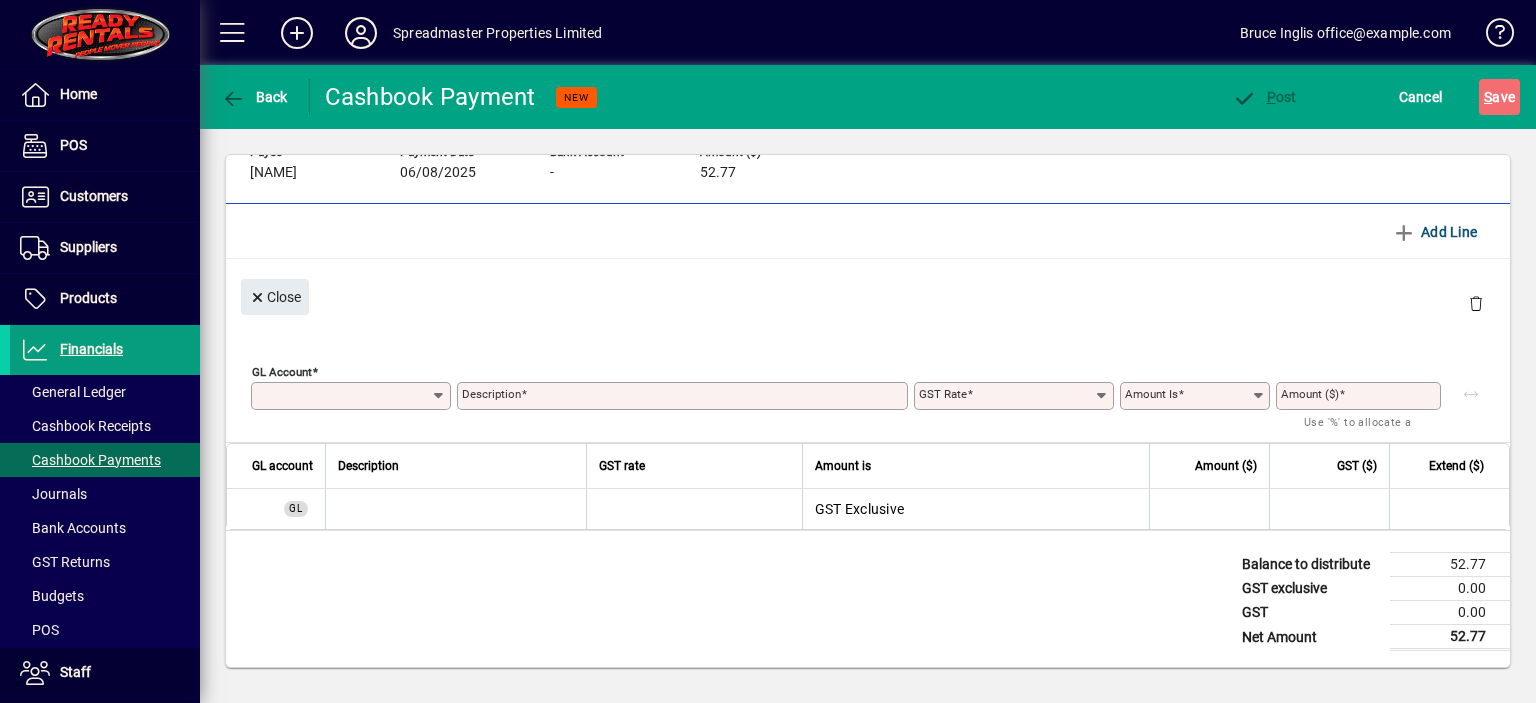 type on "**********" 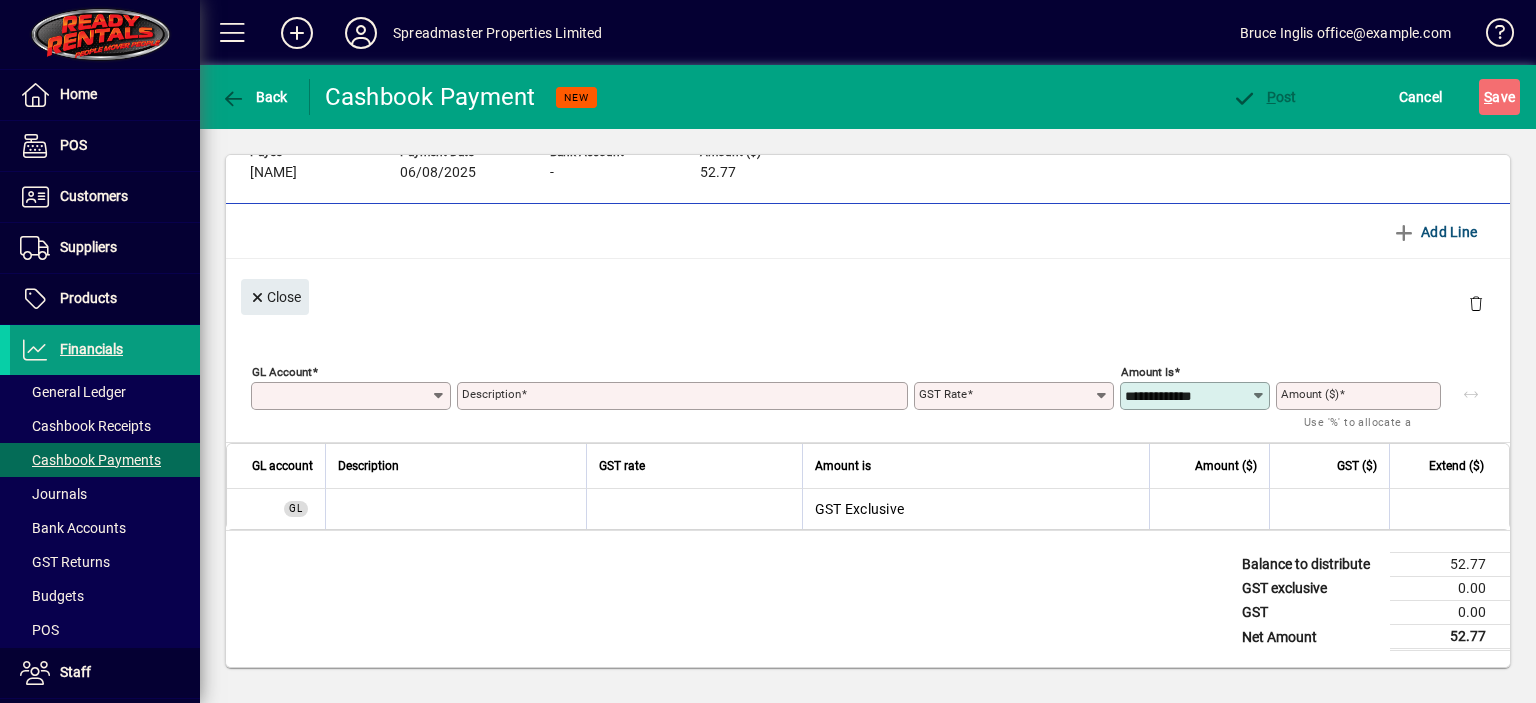 scroll, scrollTop: 35, scrollLeft: 0, axis: vertical 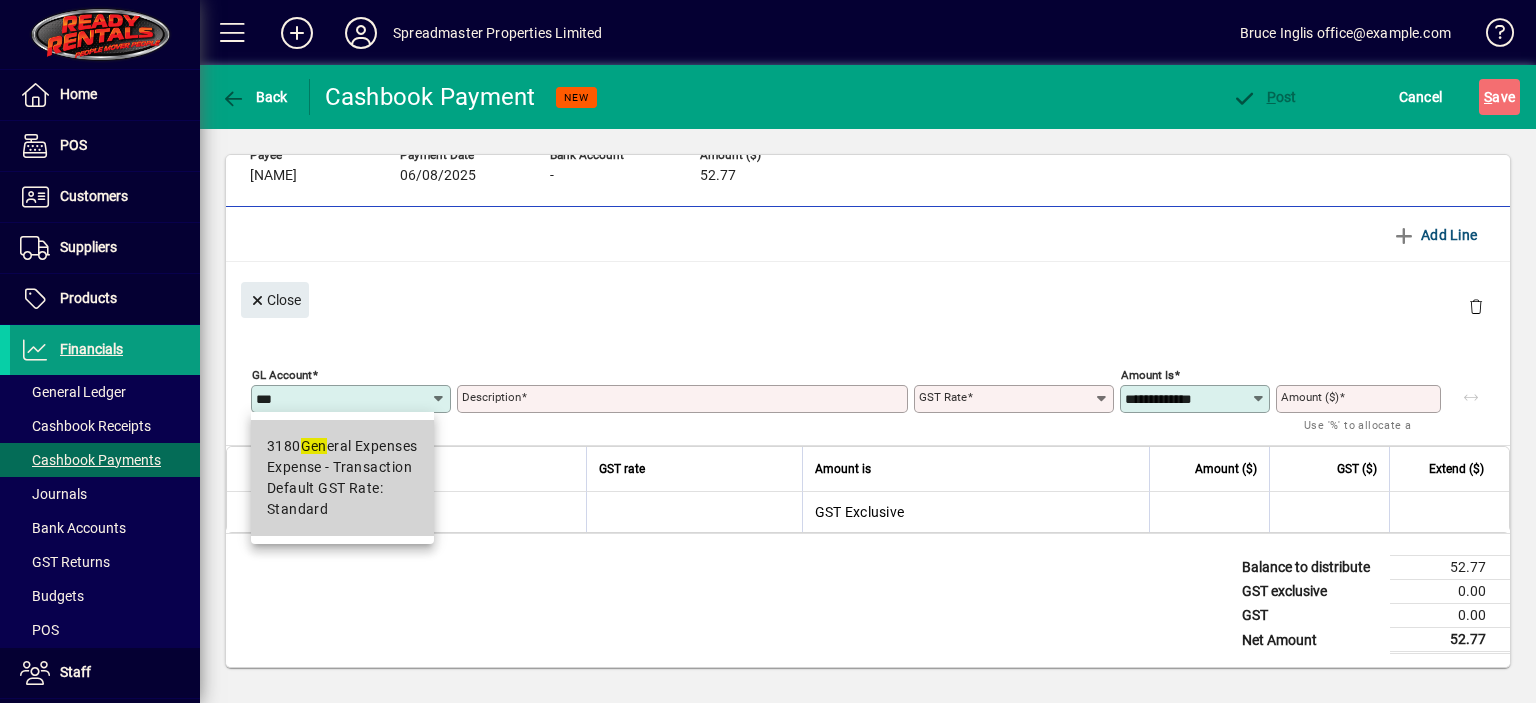 click on "3180  Gen eral Expenses" at bounding box center [342, 446] 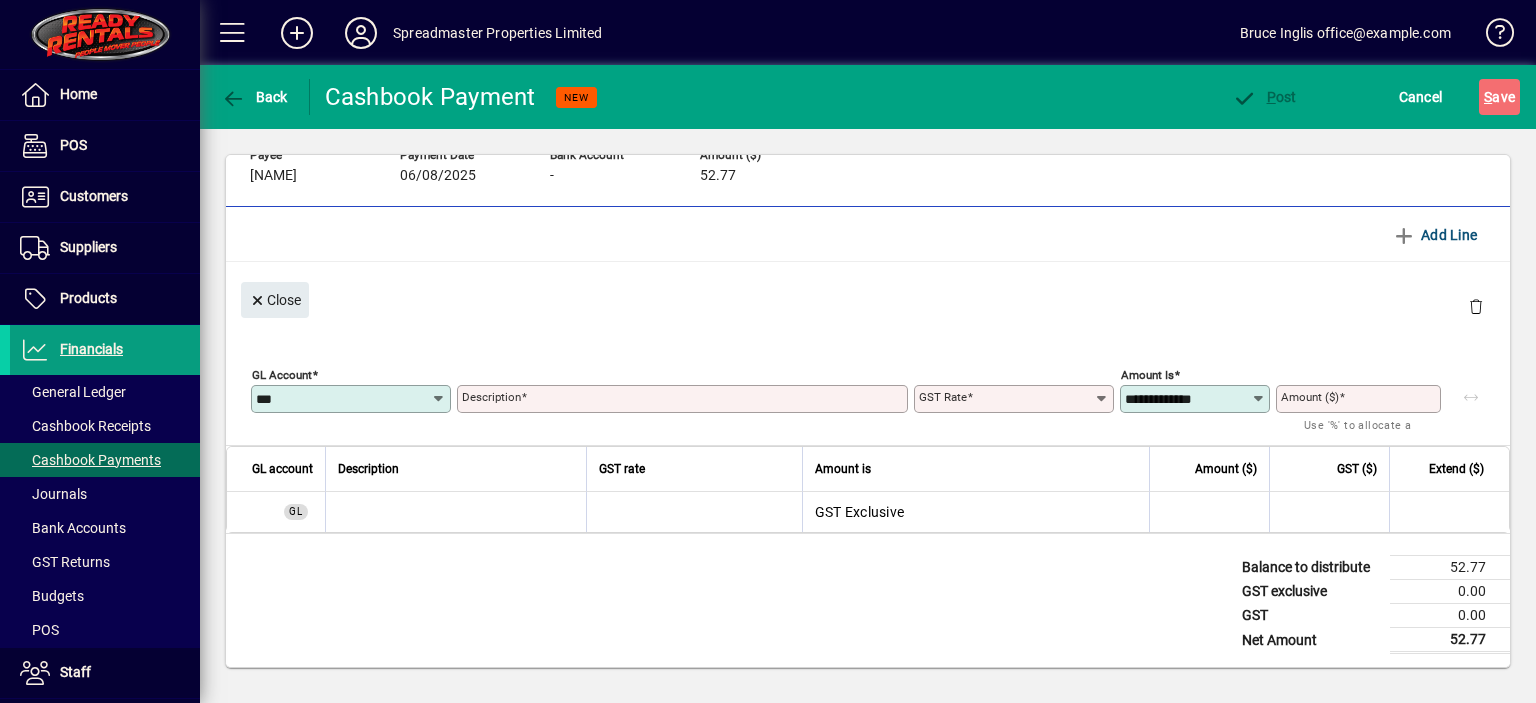 type on "****" 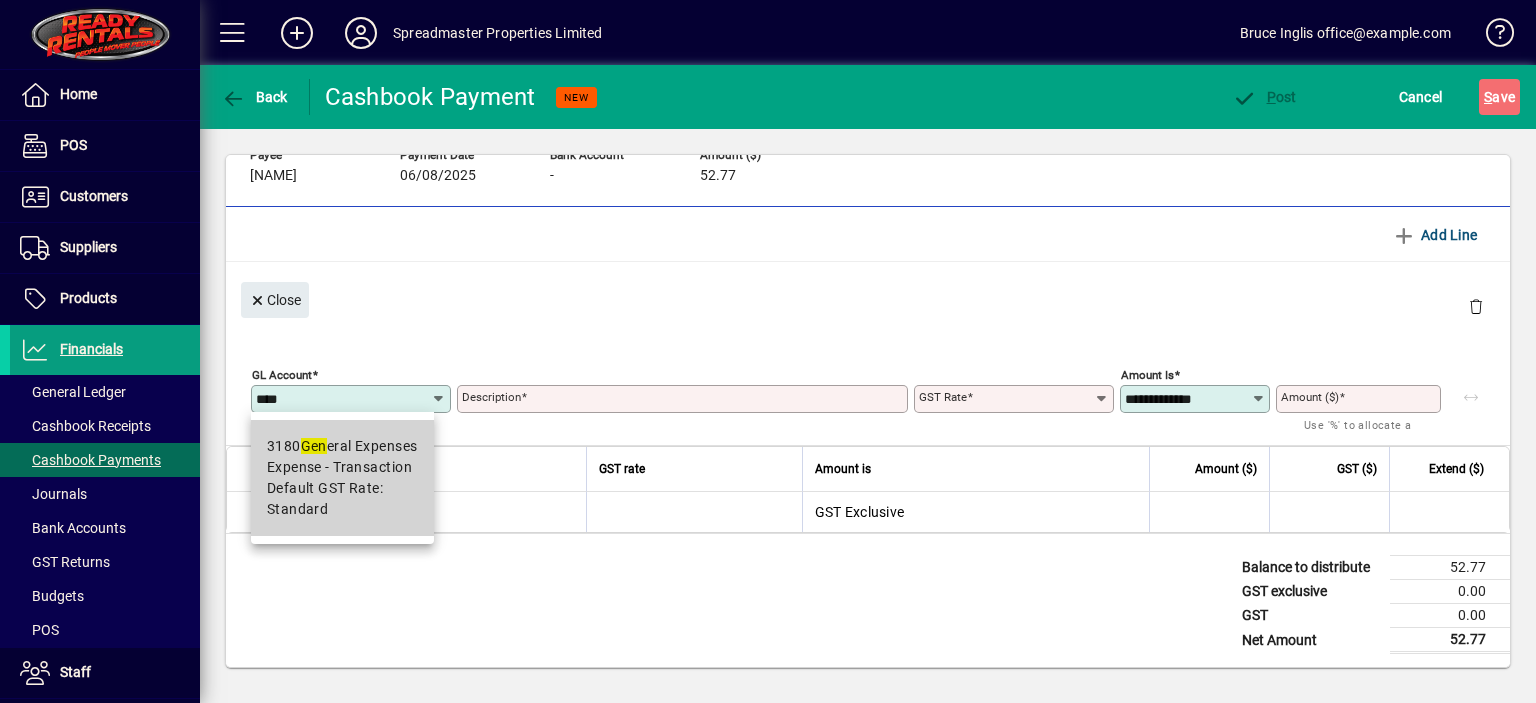 type on "**********" 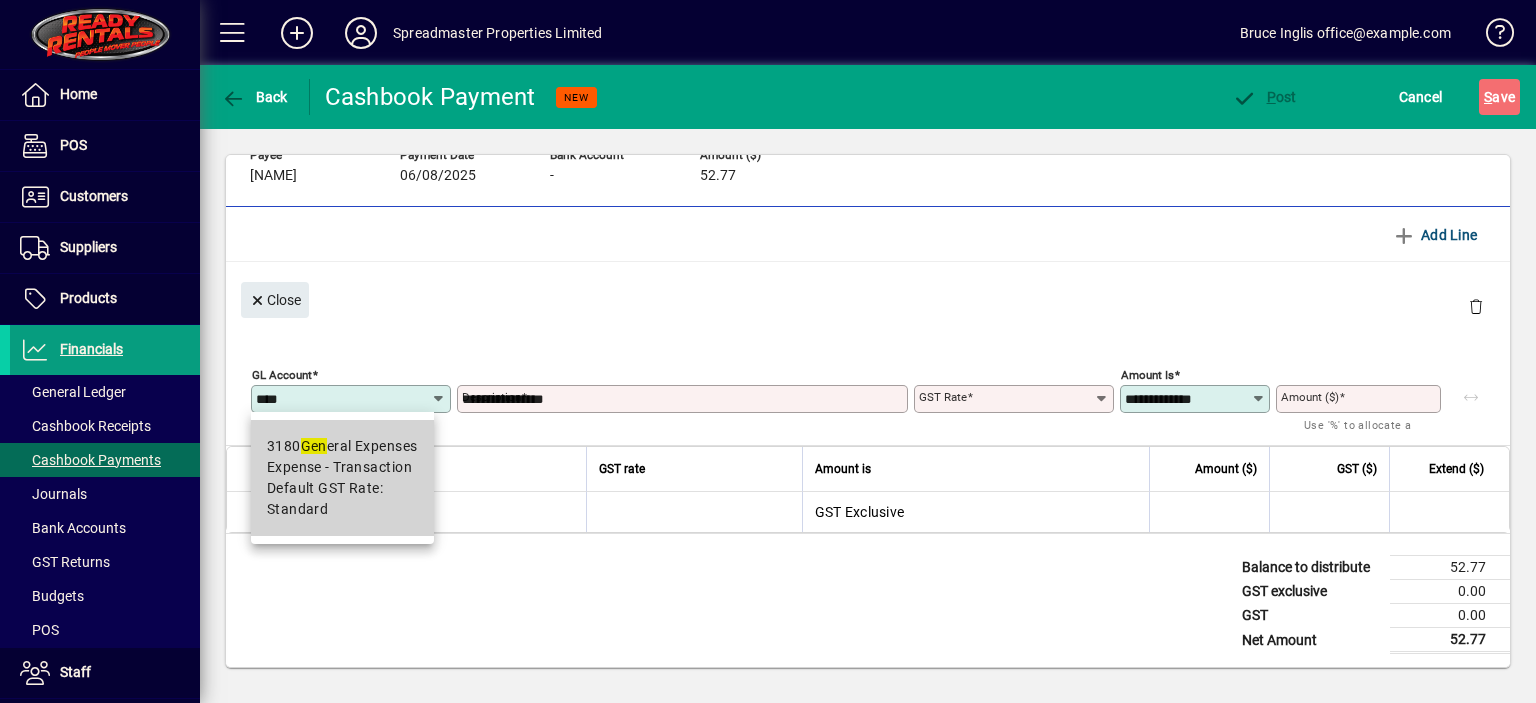 type on "********" 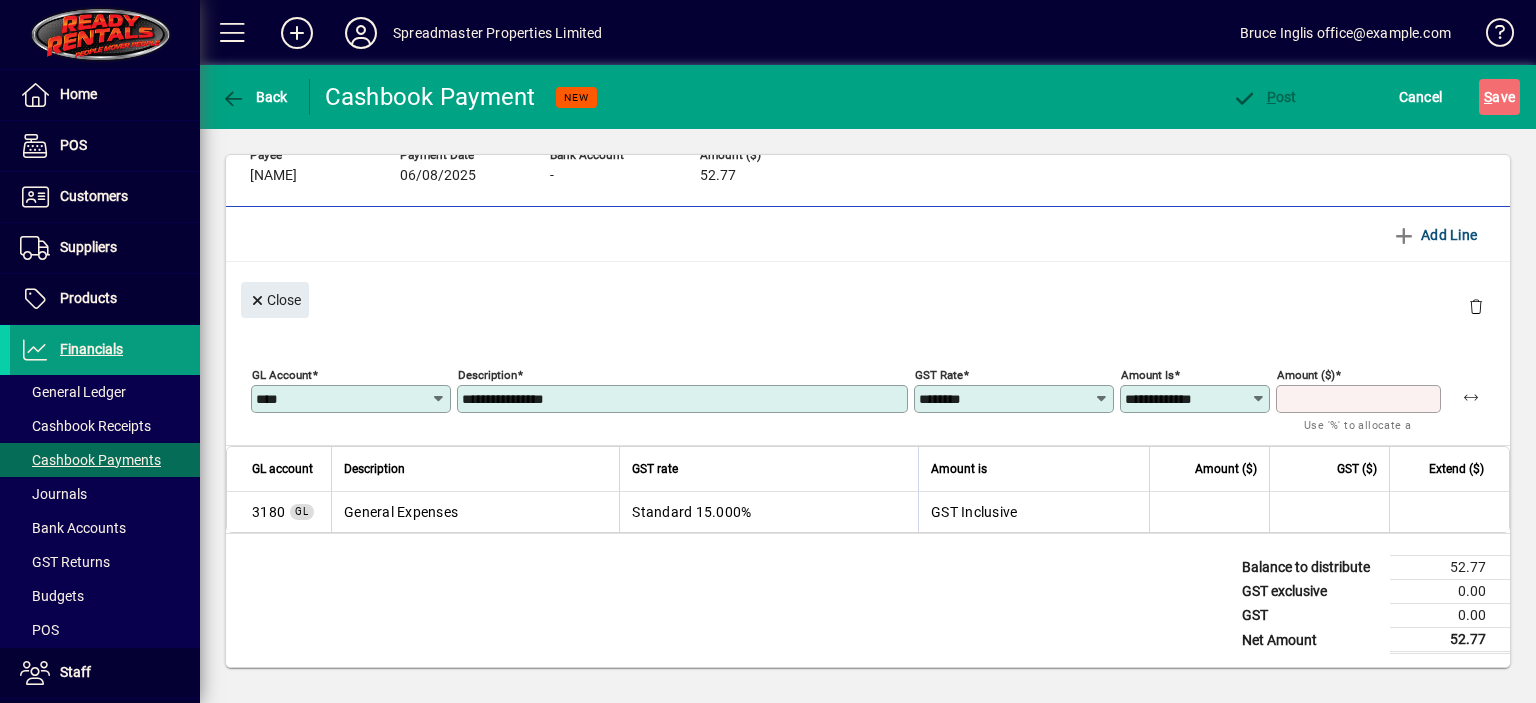 click on "Amount ($)" at bounding box center [1360, 399] 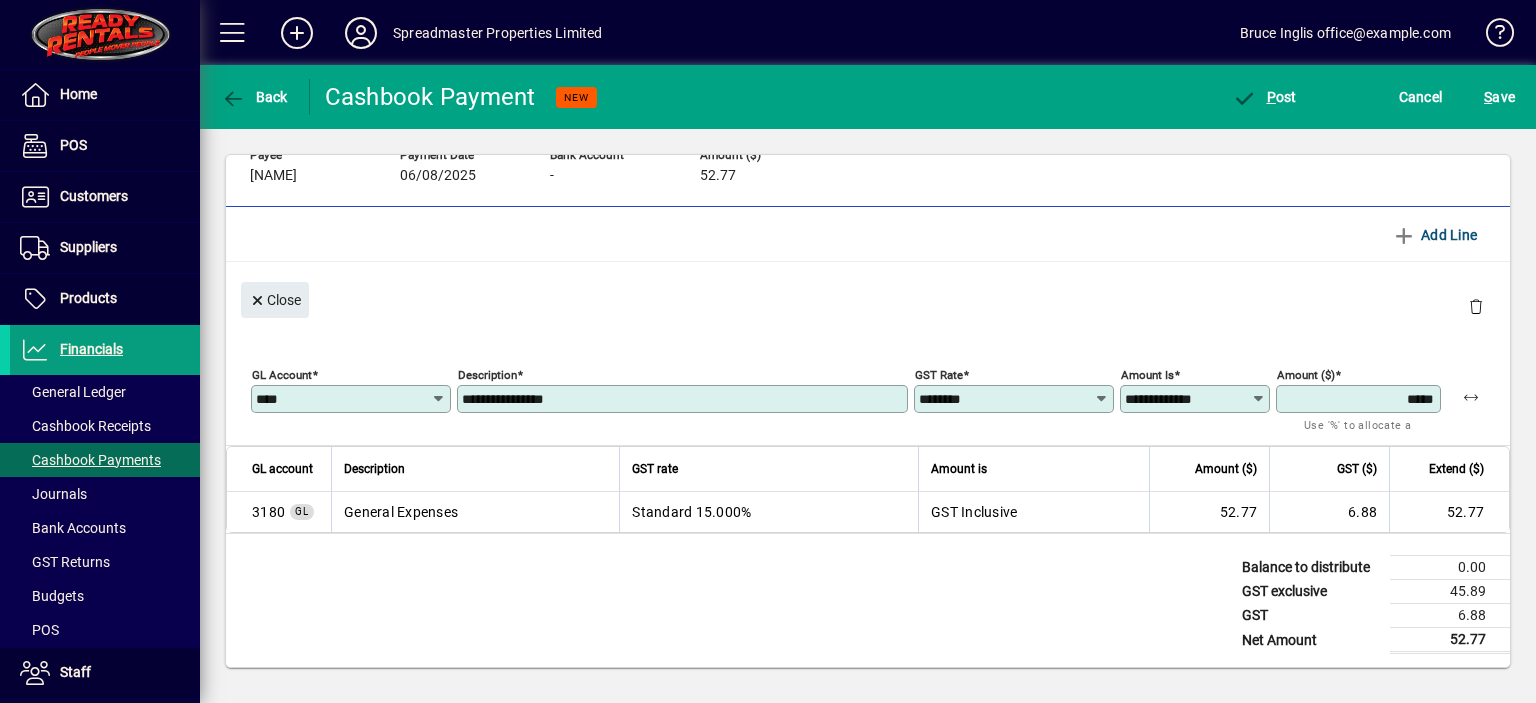 type on "*****" 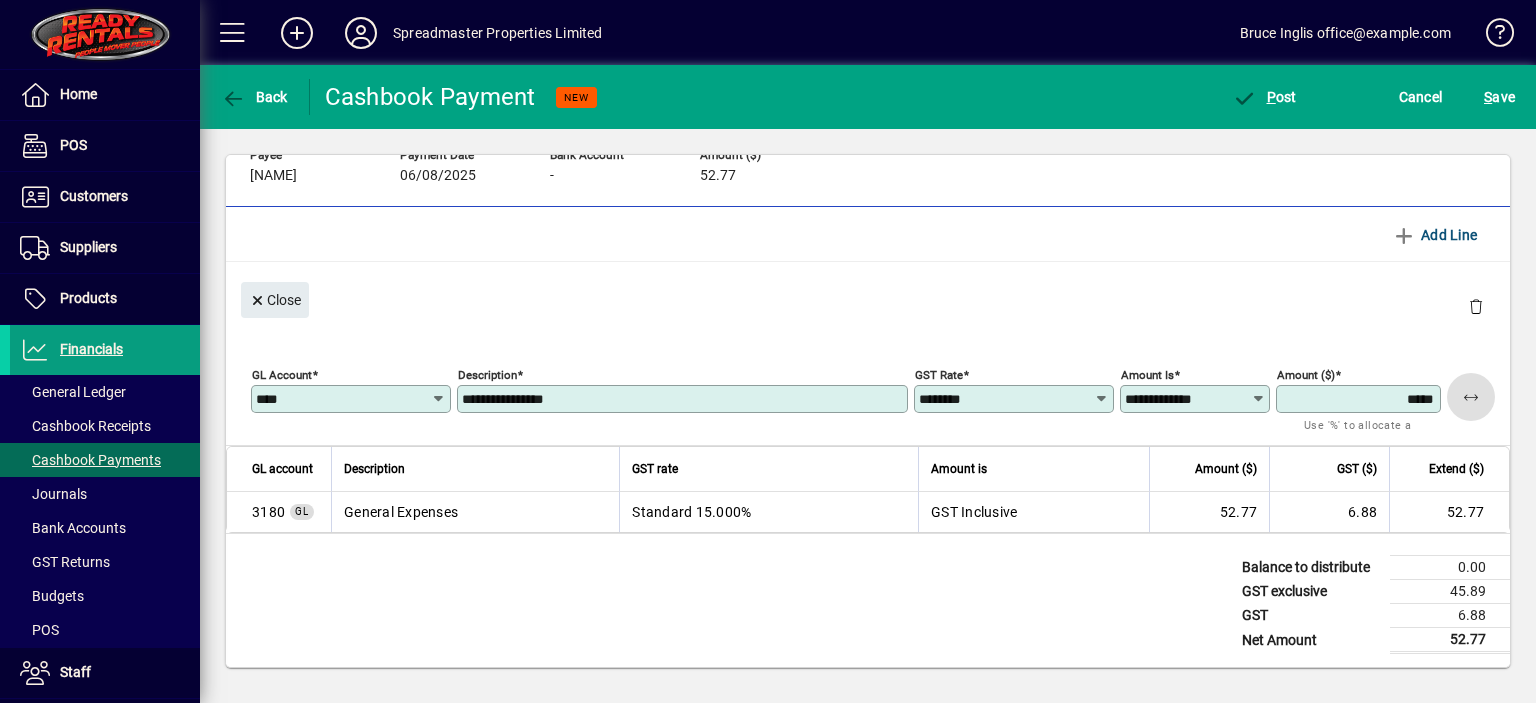 type 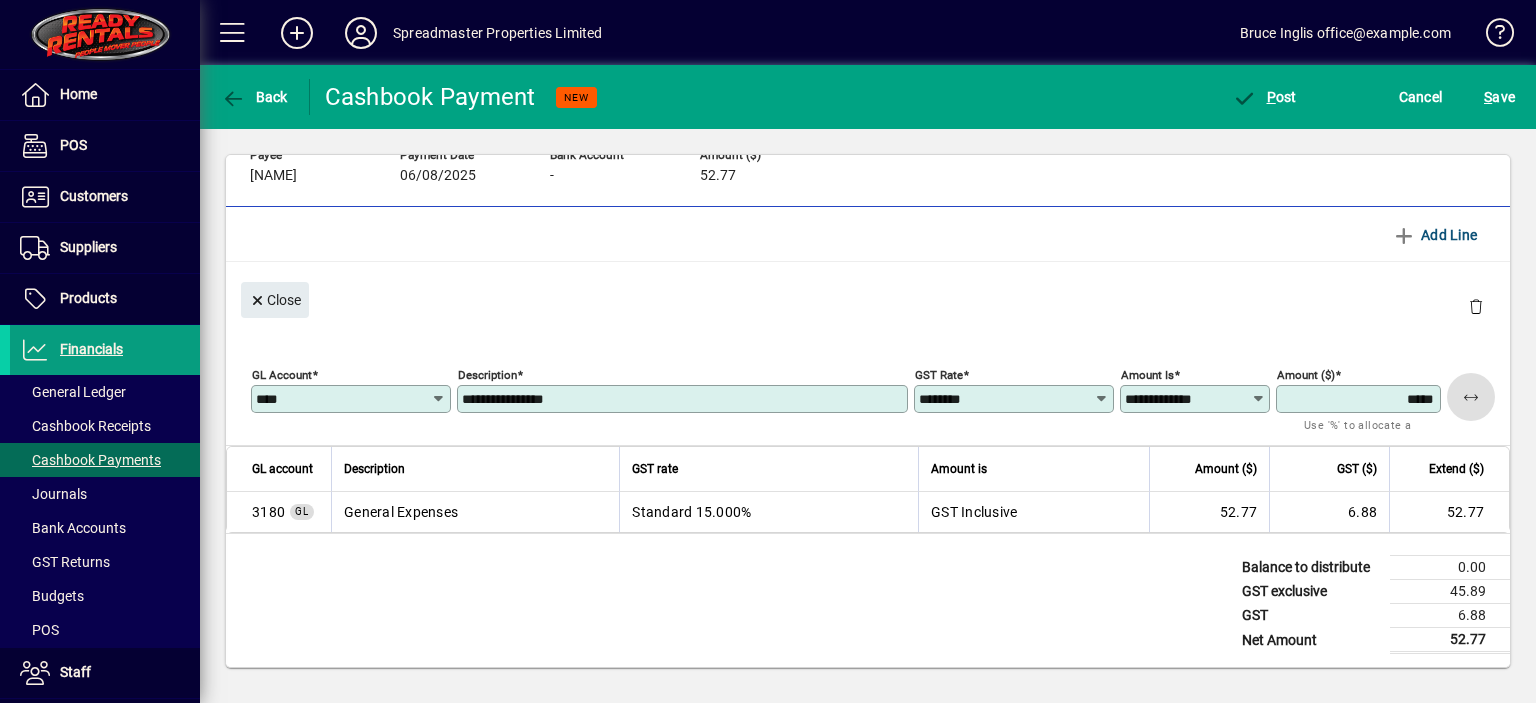 scroll, scrollTop: 0, scrollLeft: 0, axis: both 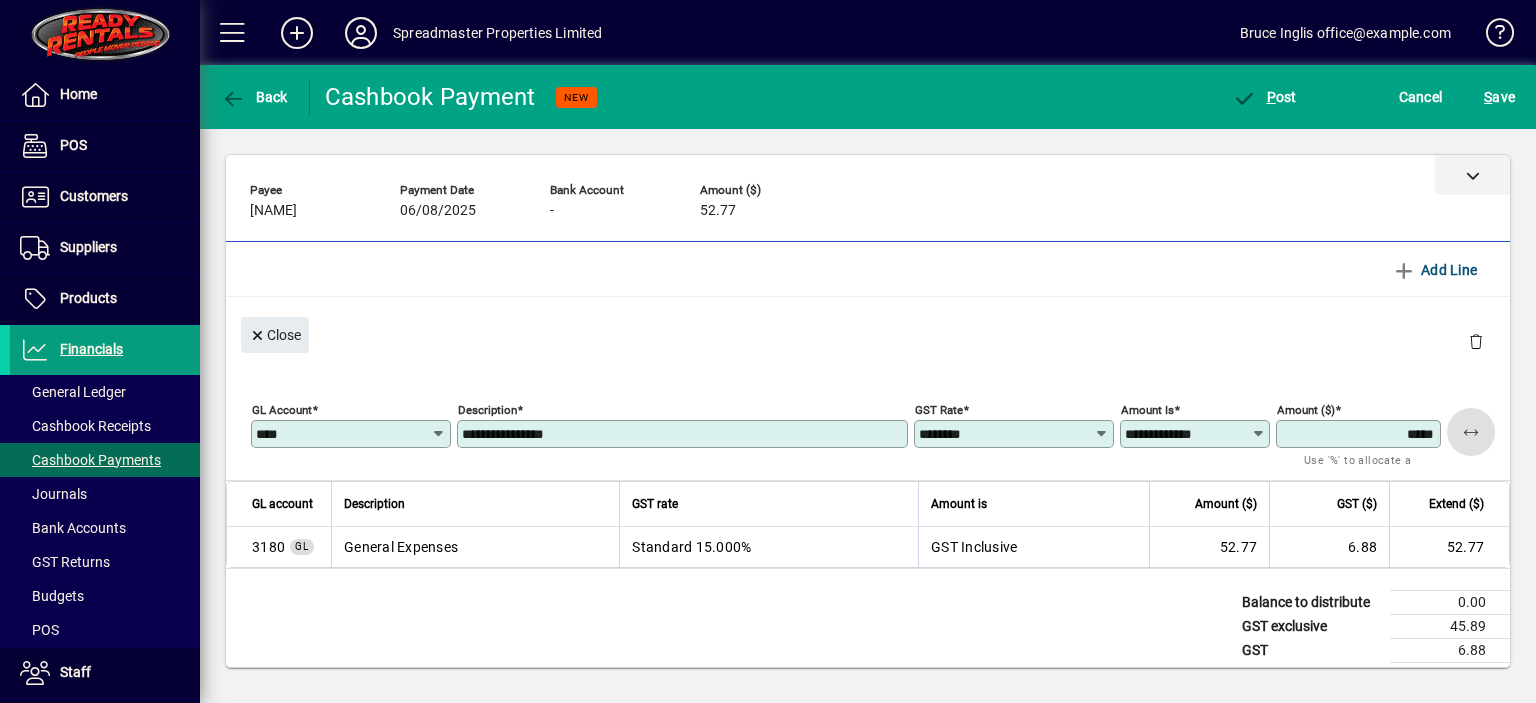 click 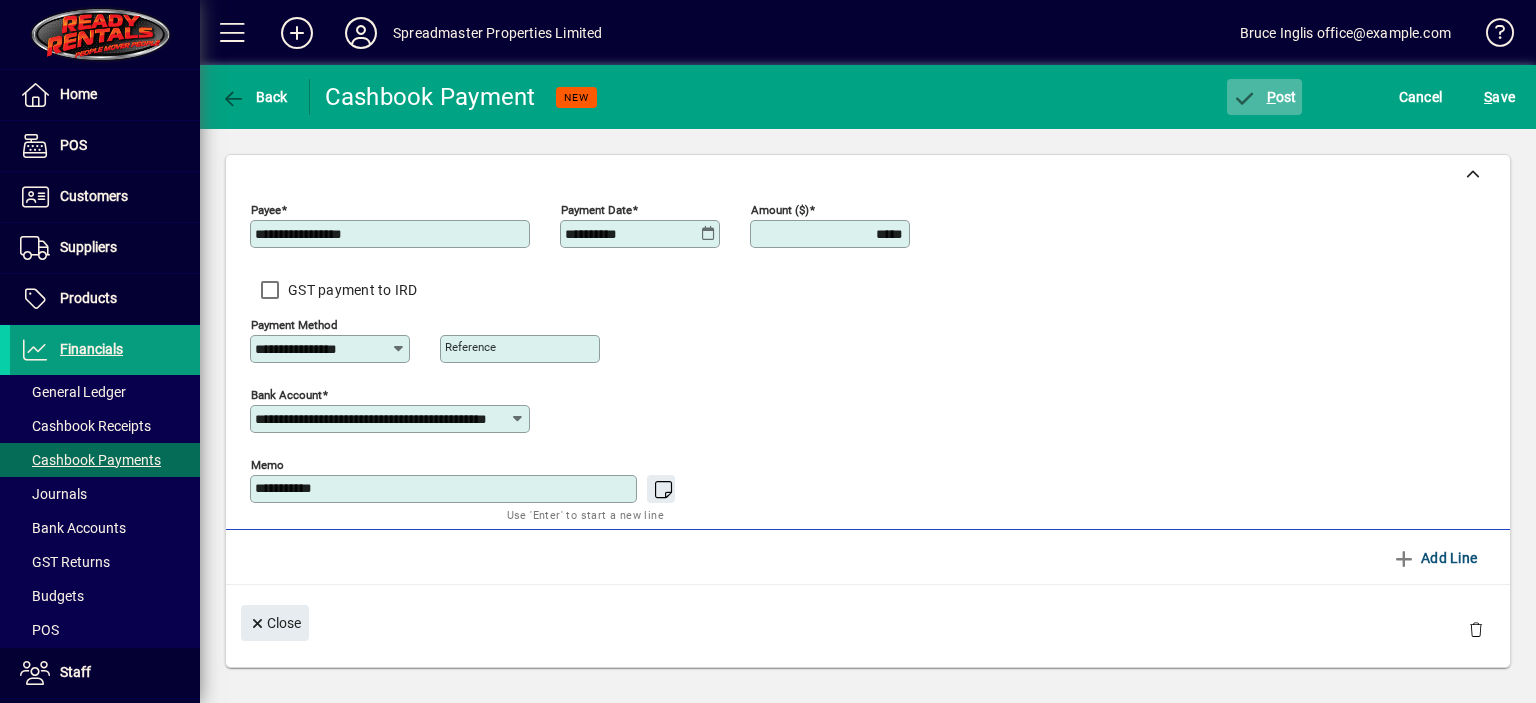 click on "P ost" 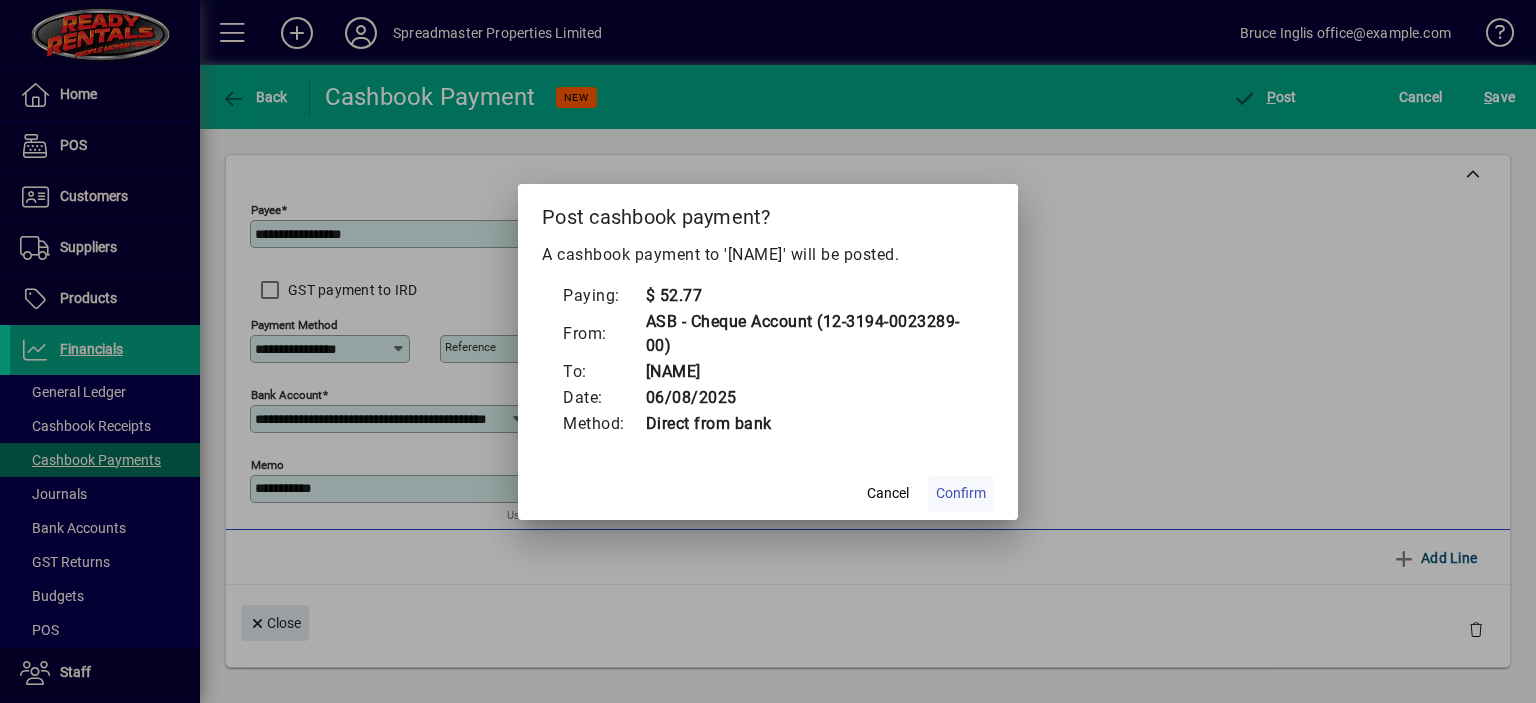 click on "Confirm" 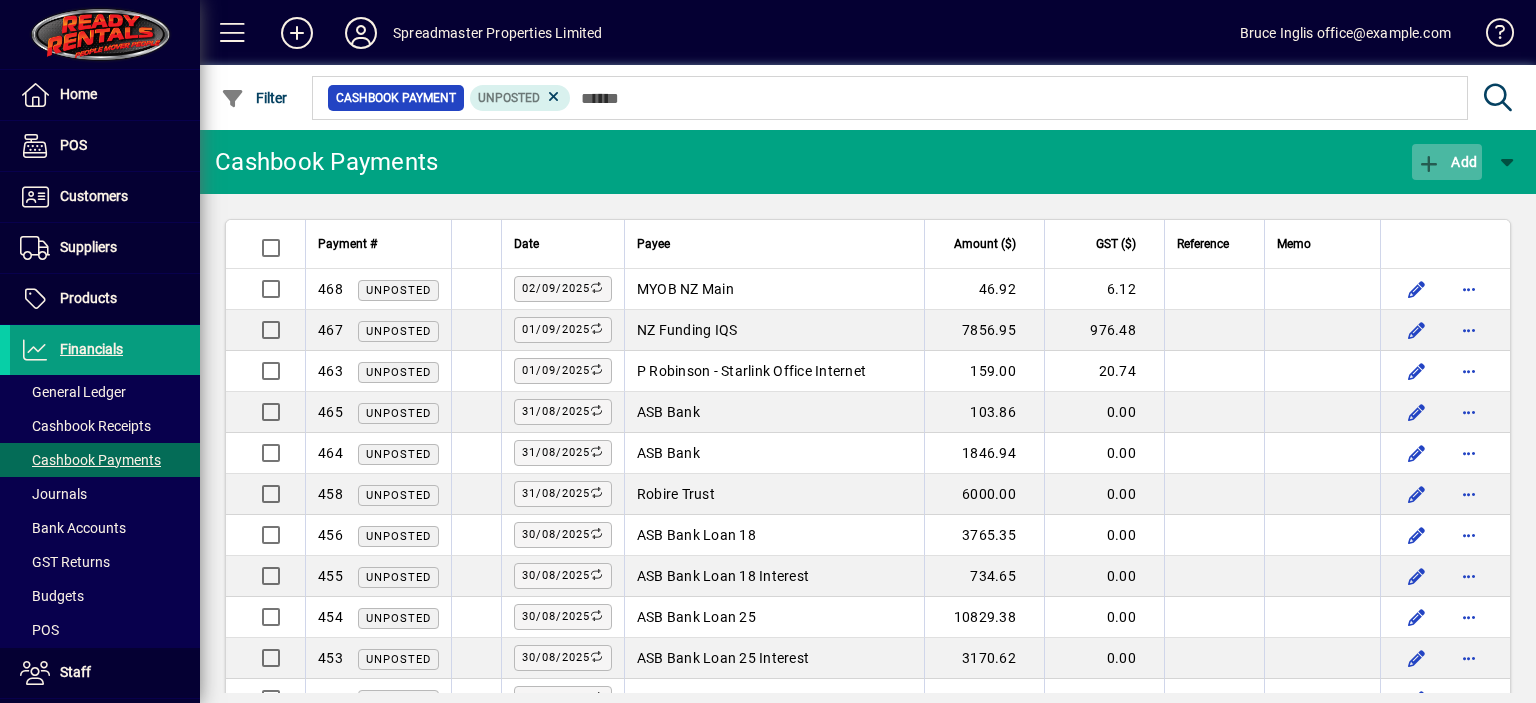 click on "Add" 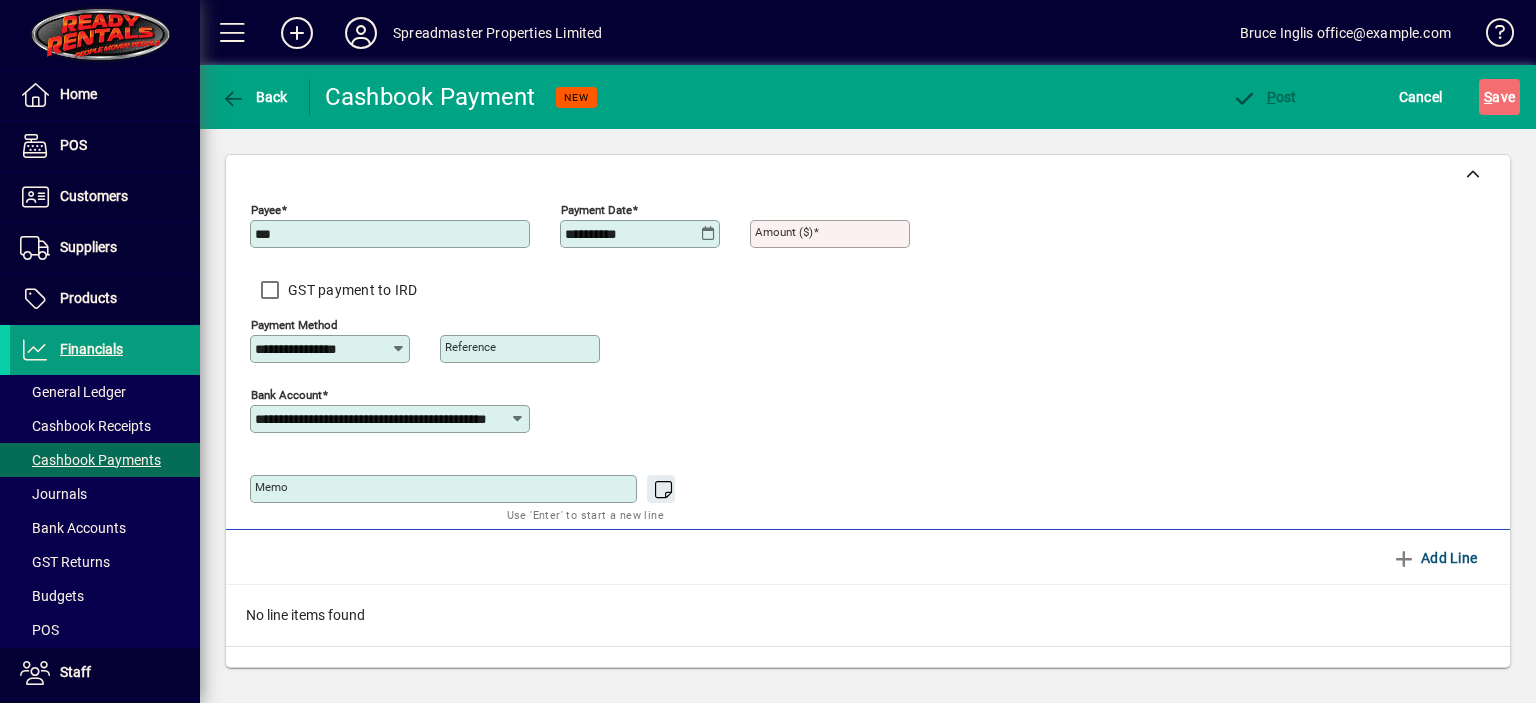 type on "**********" 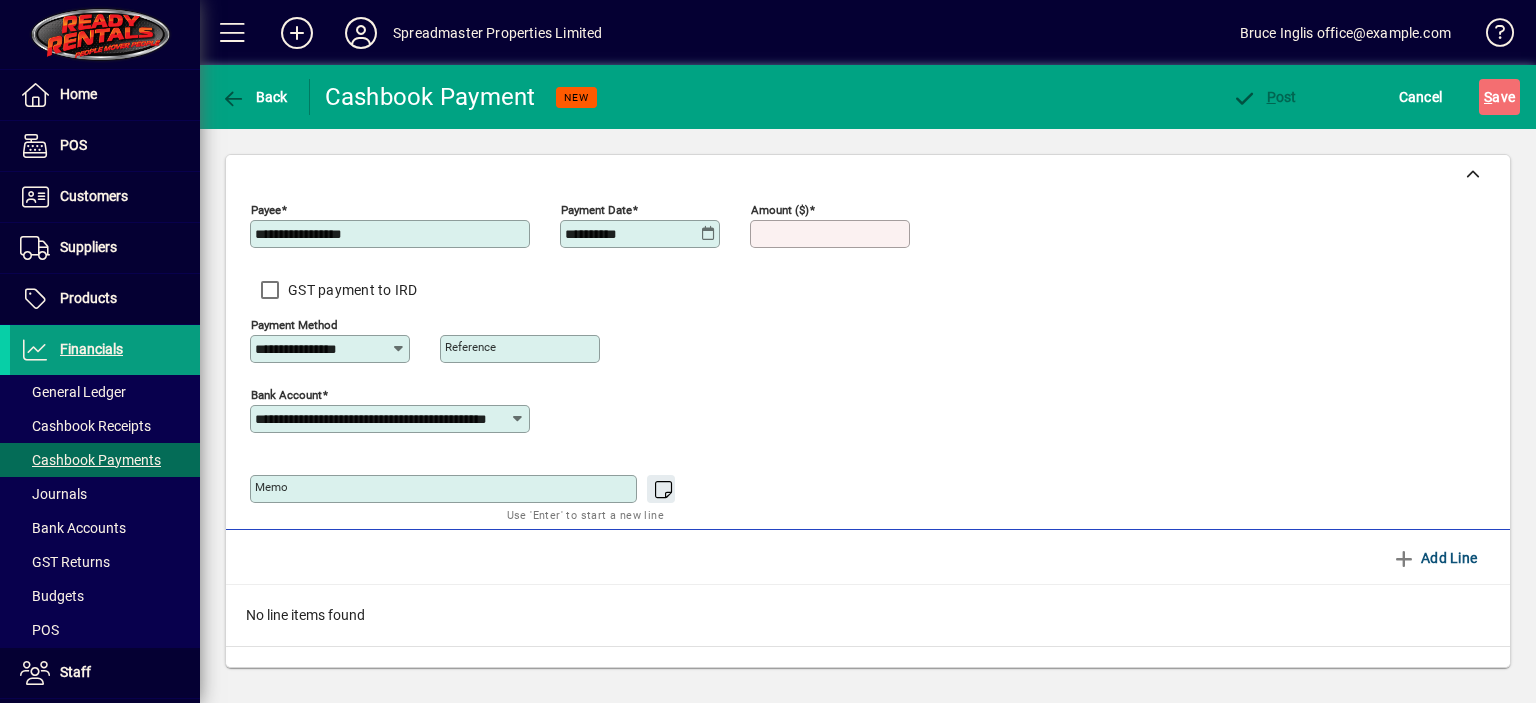 click on "Amount ($)" at bounding box center [832, 234] 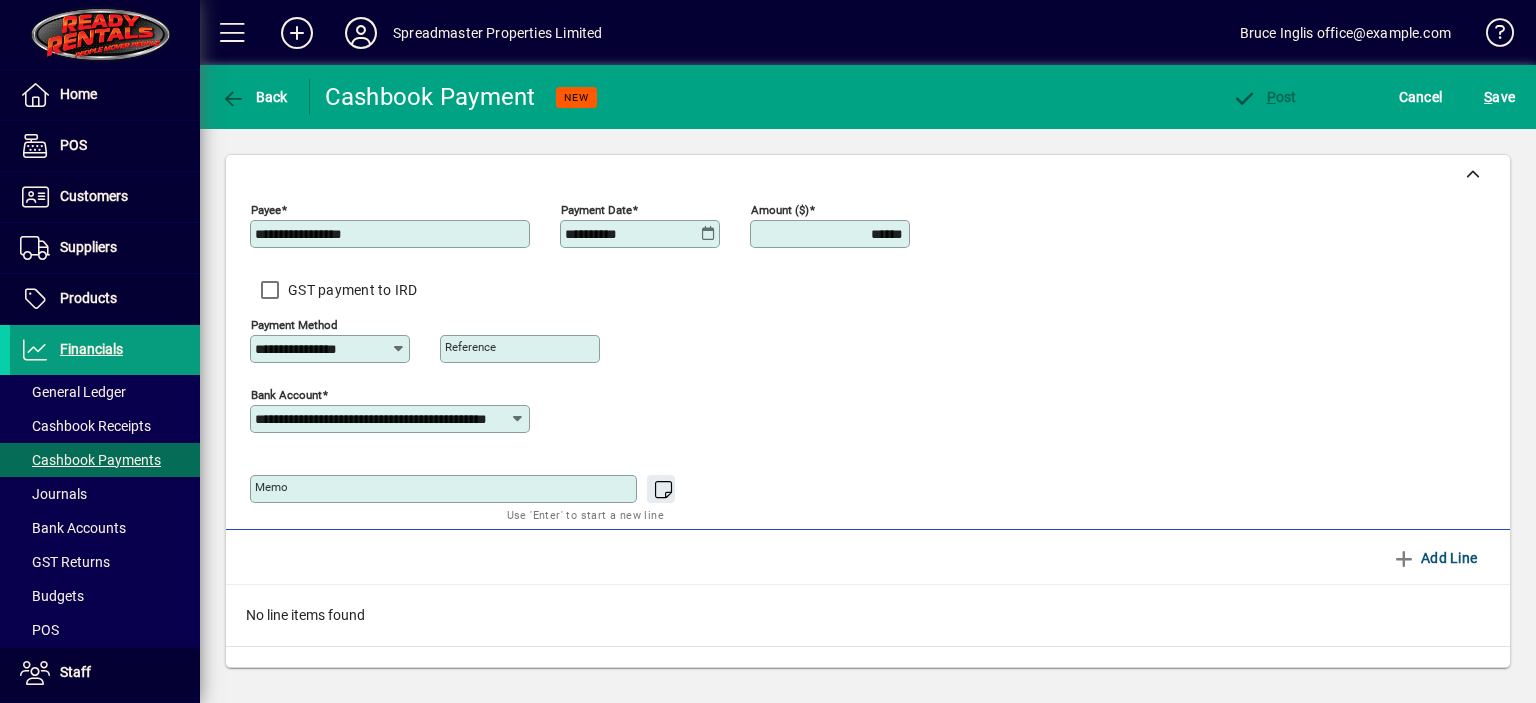 type on "******" 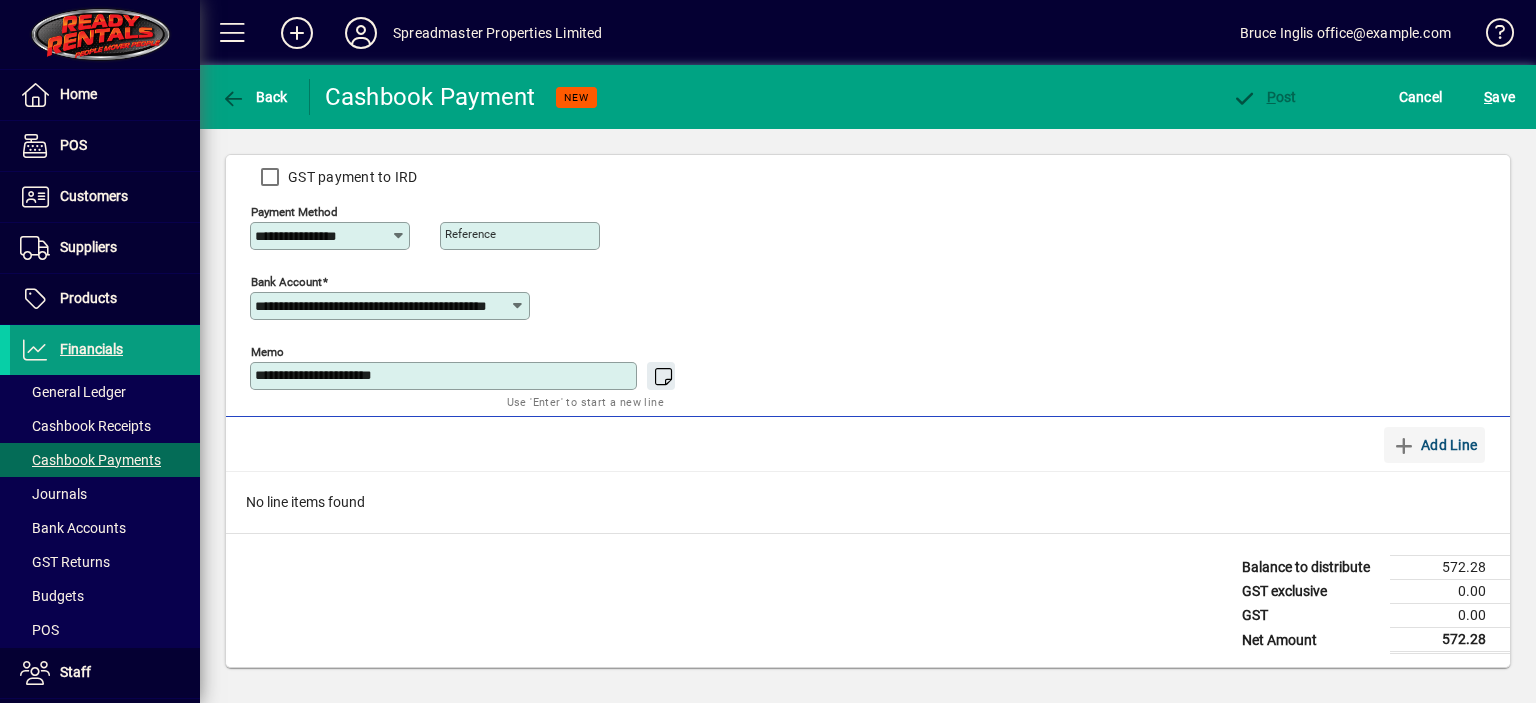 type on "**********" 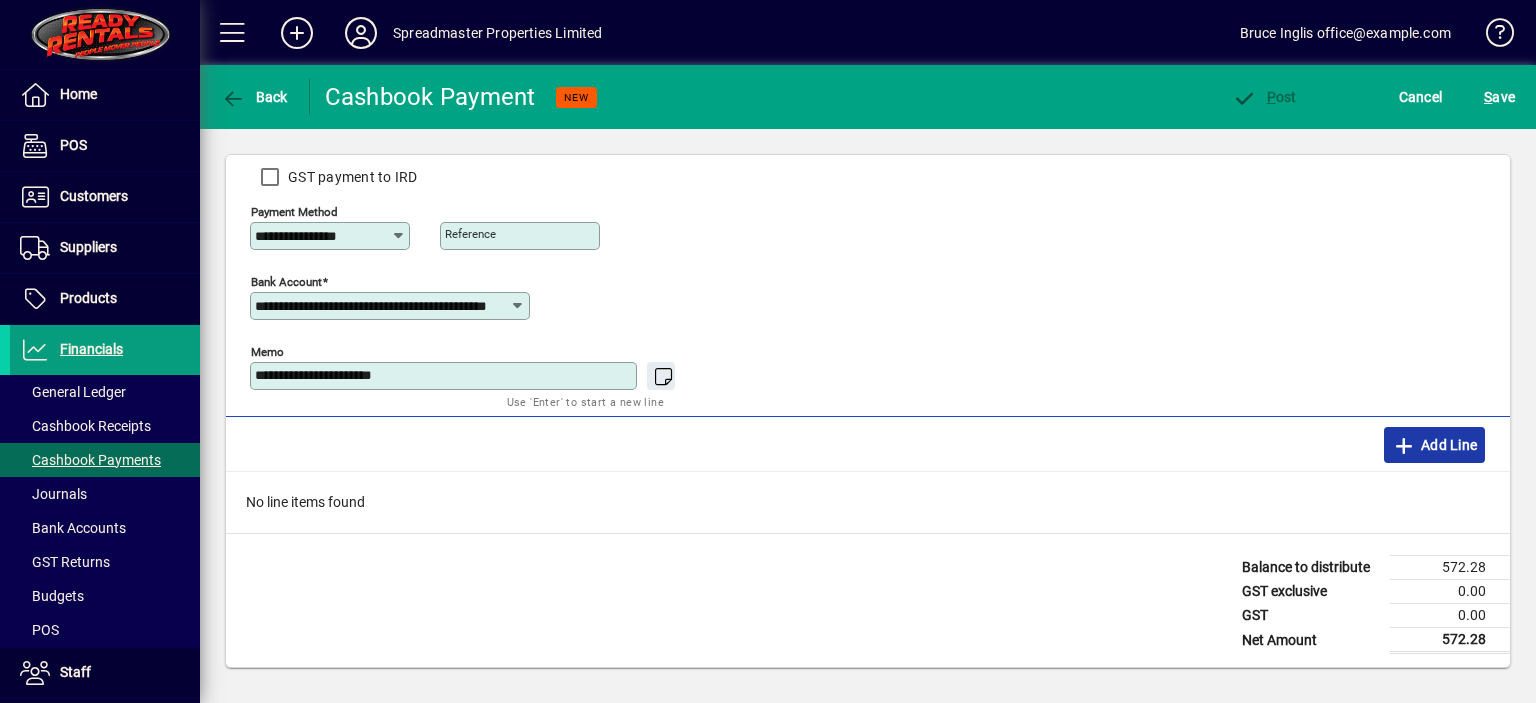 click on "Add Line" 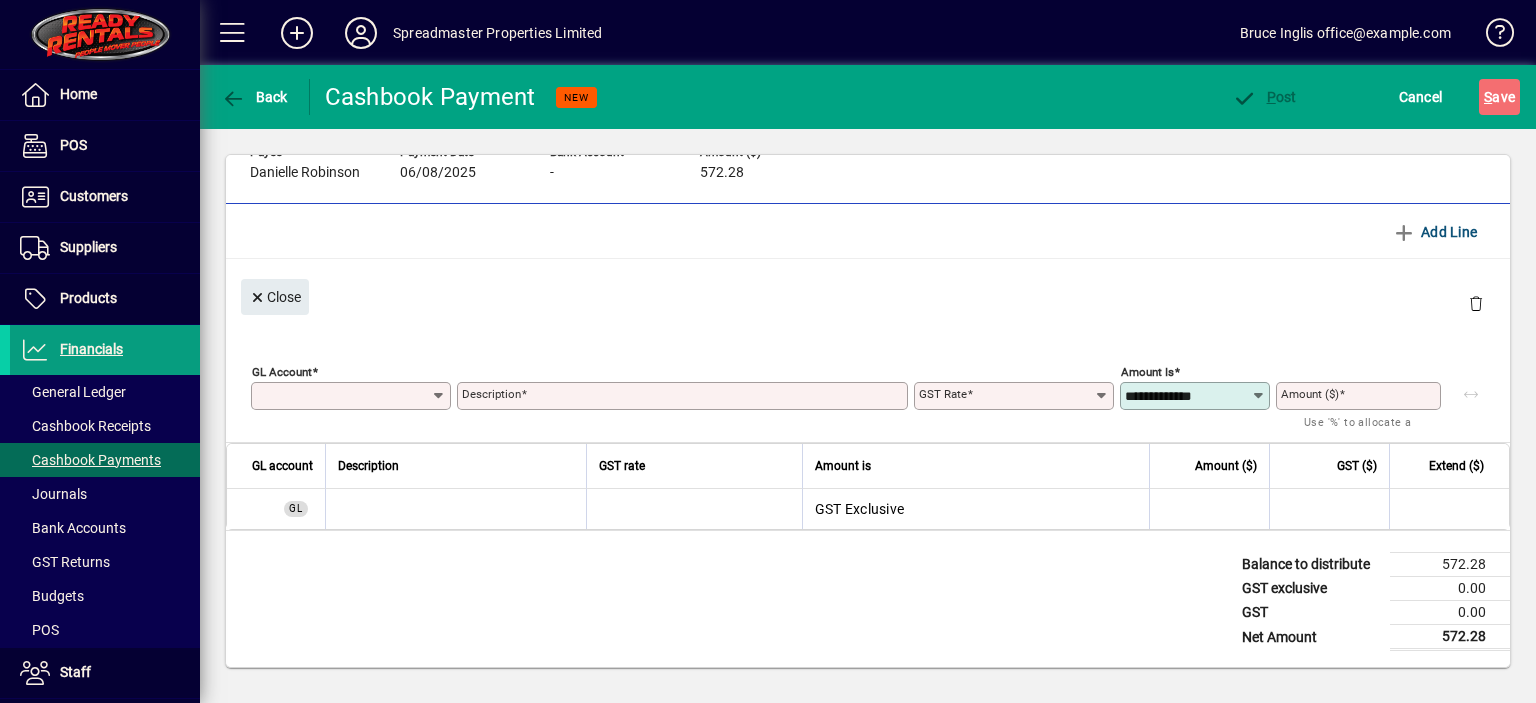 scroll, scrollTop: 35, scrollLeft: 0, axis: vertical 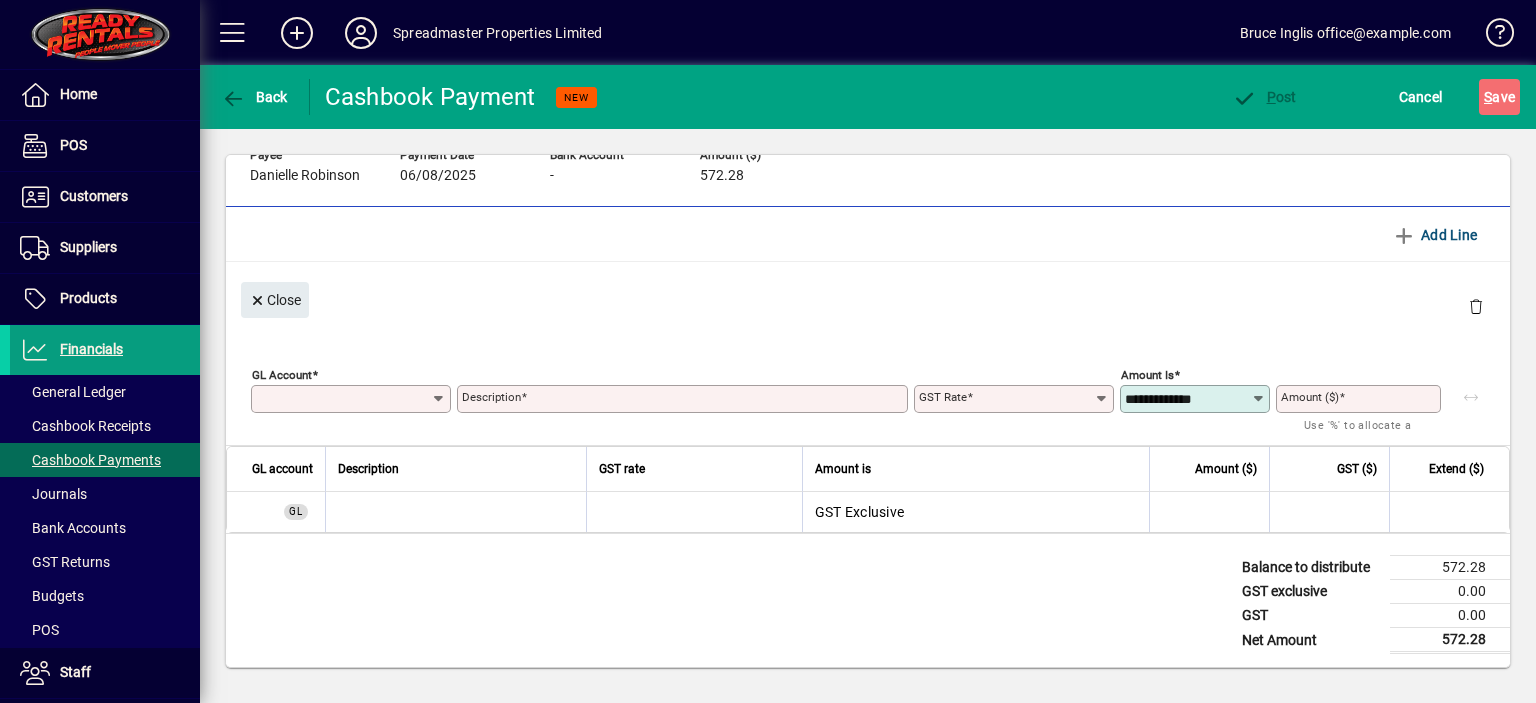 click on "GL Account" at bounding box center (343, 399) 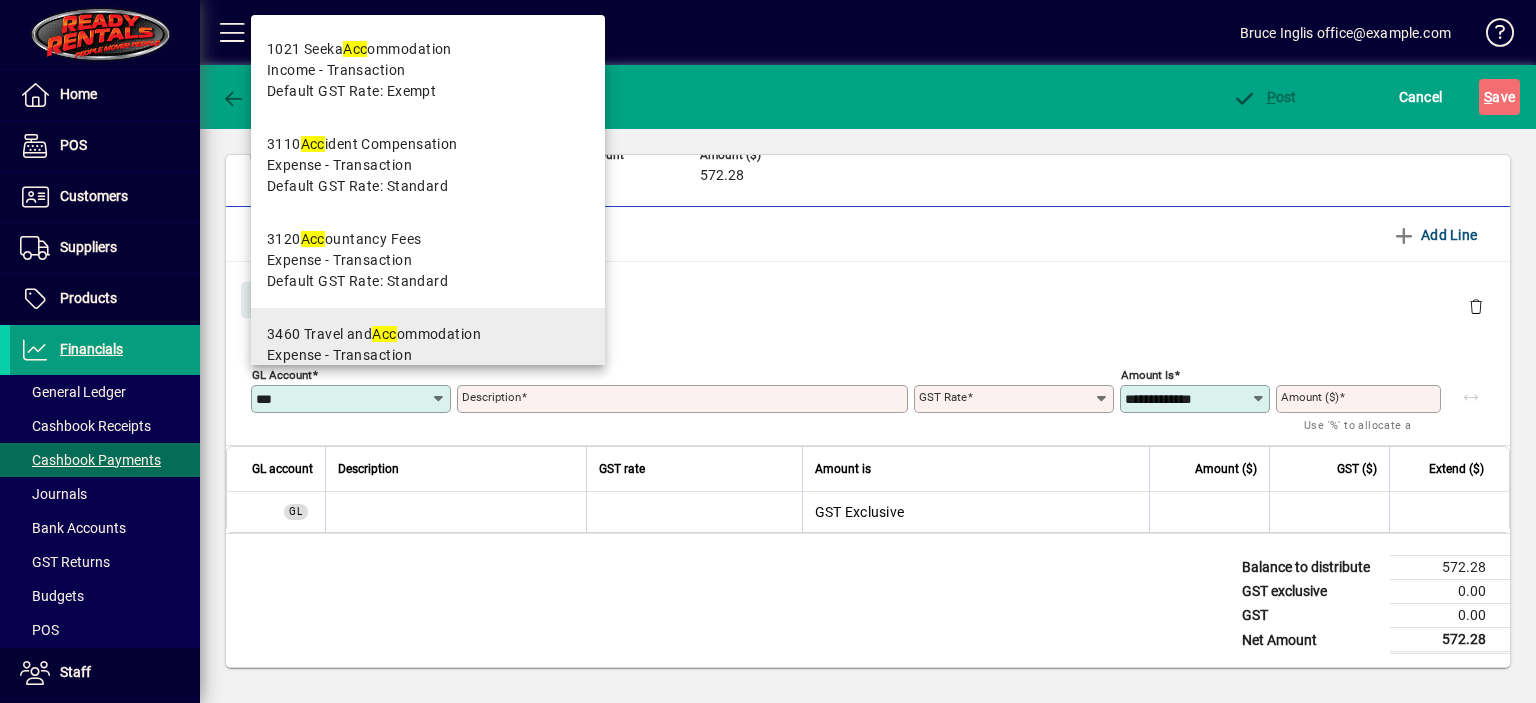 click on "3460 Travel and  Acc ommodation" at bounding box center (374, 334) 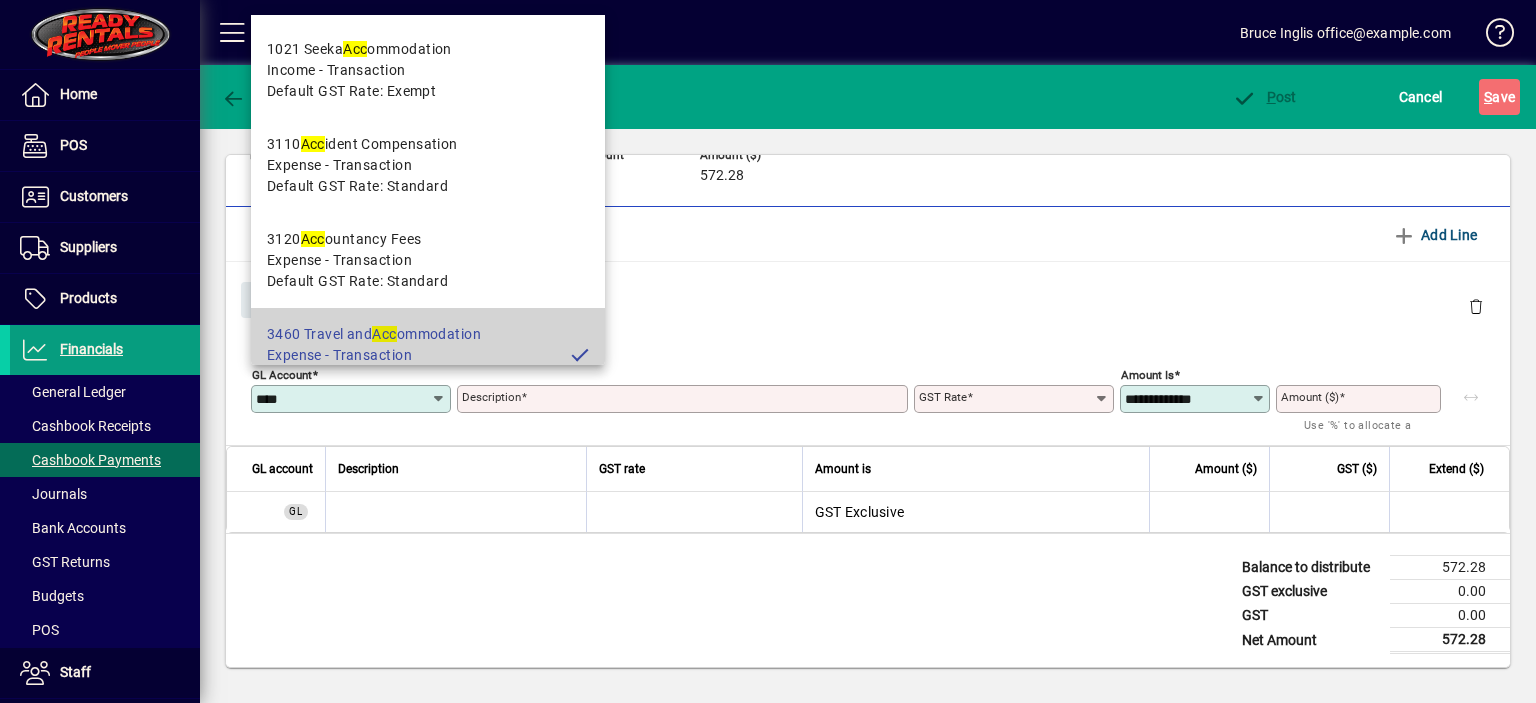 type on "**********" 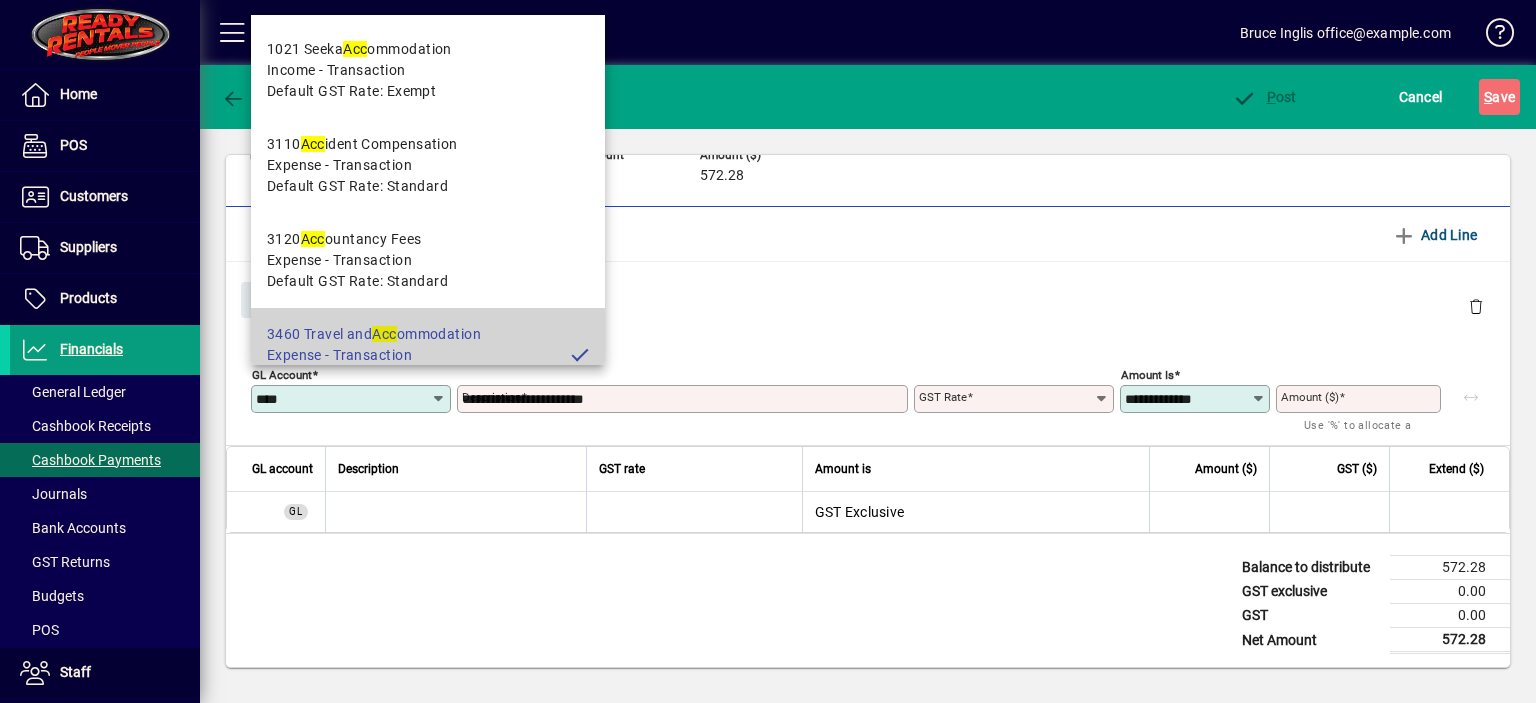 type on "********" 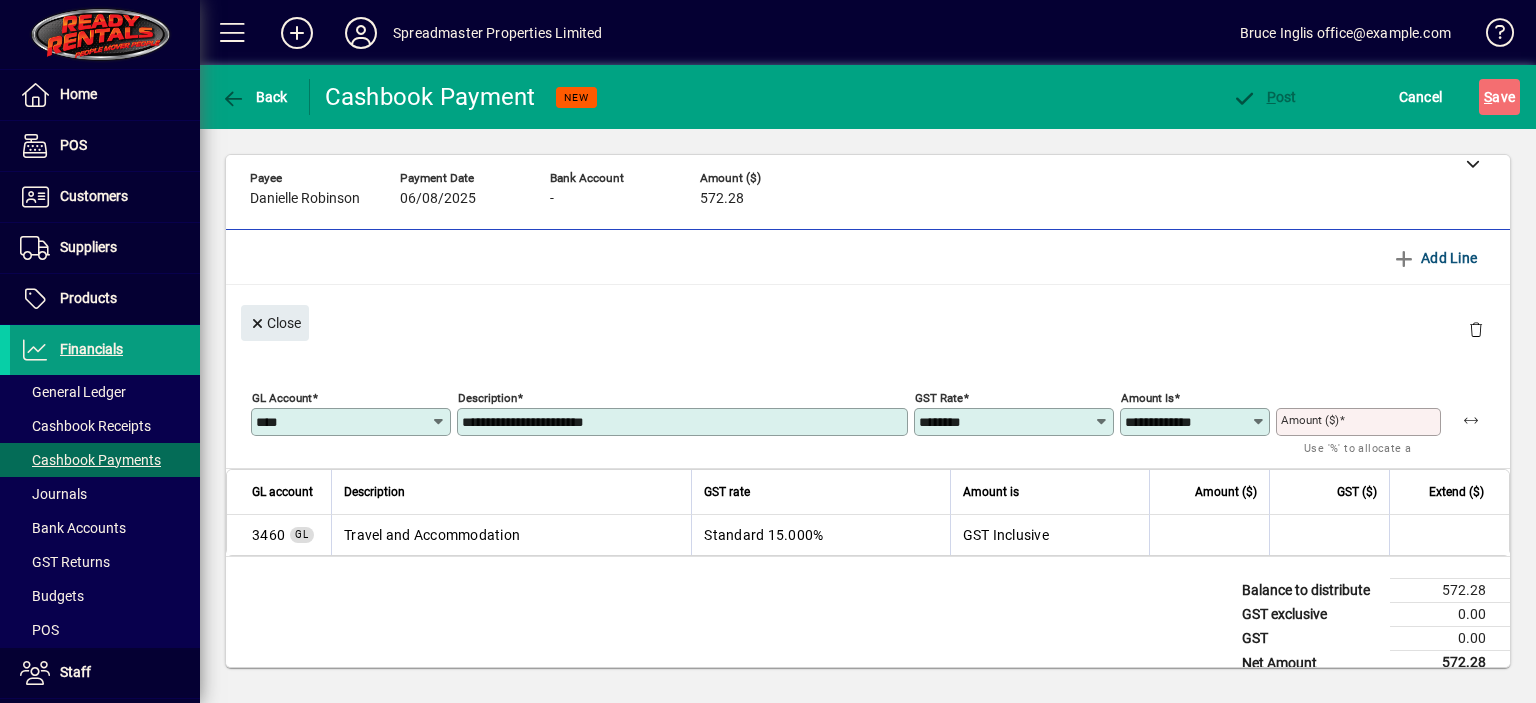 scroll, scrollTop: 0, scrollLeft: 0, axis: both 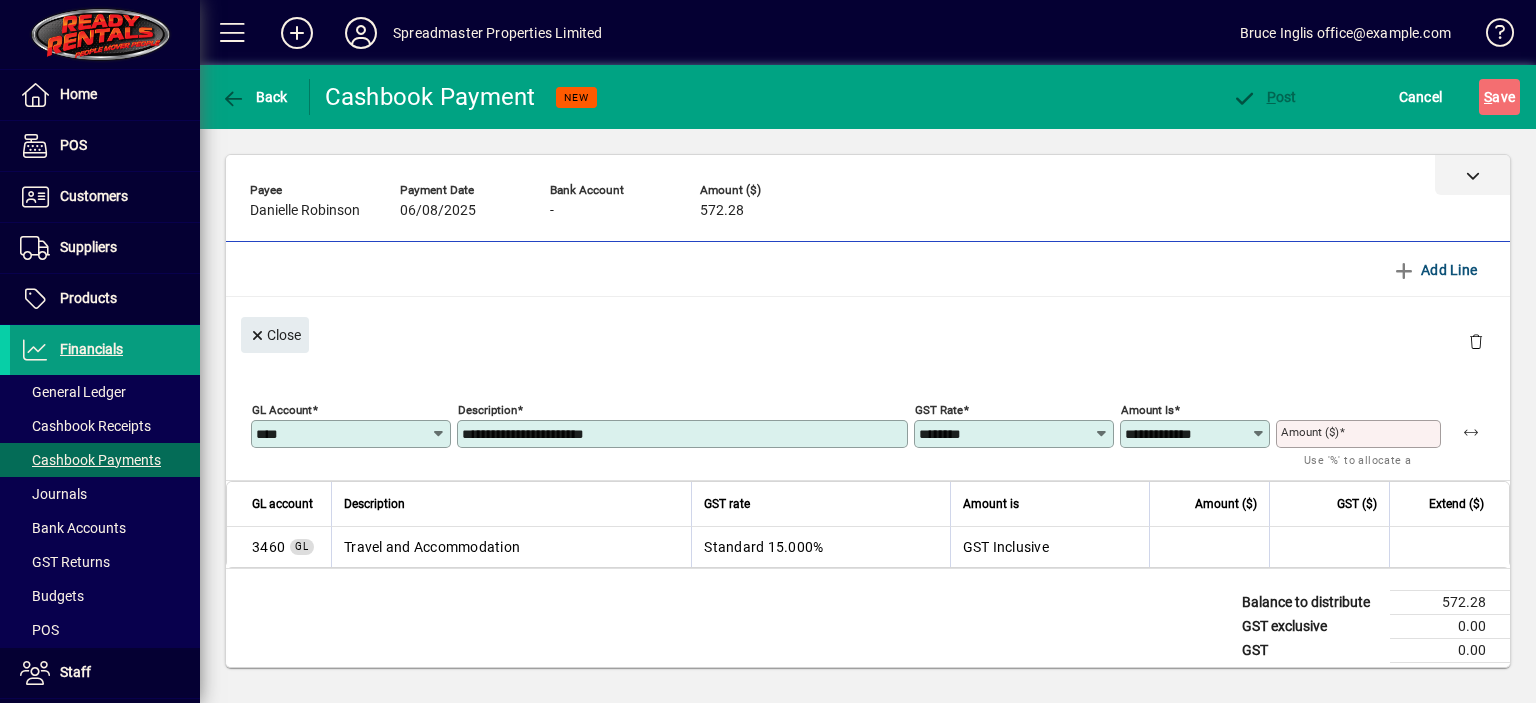 click 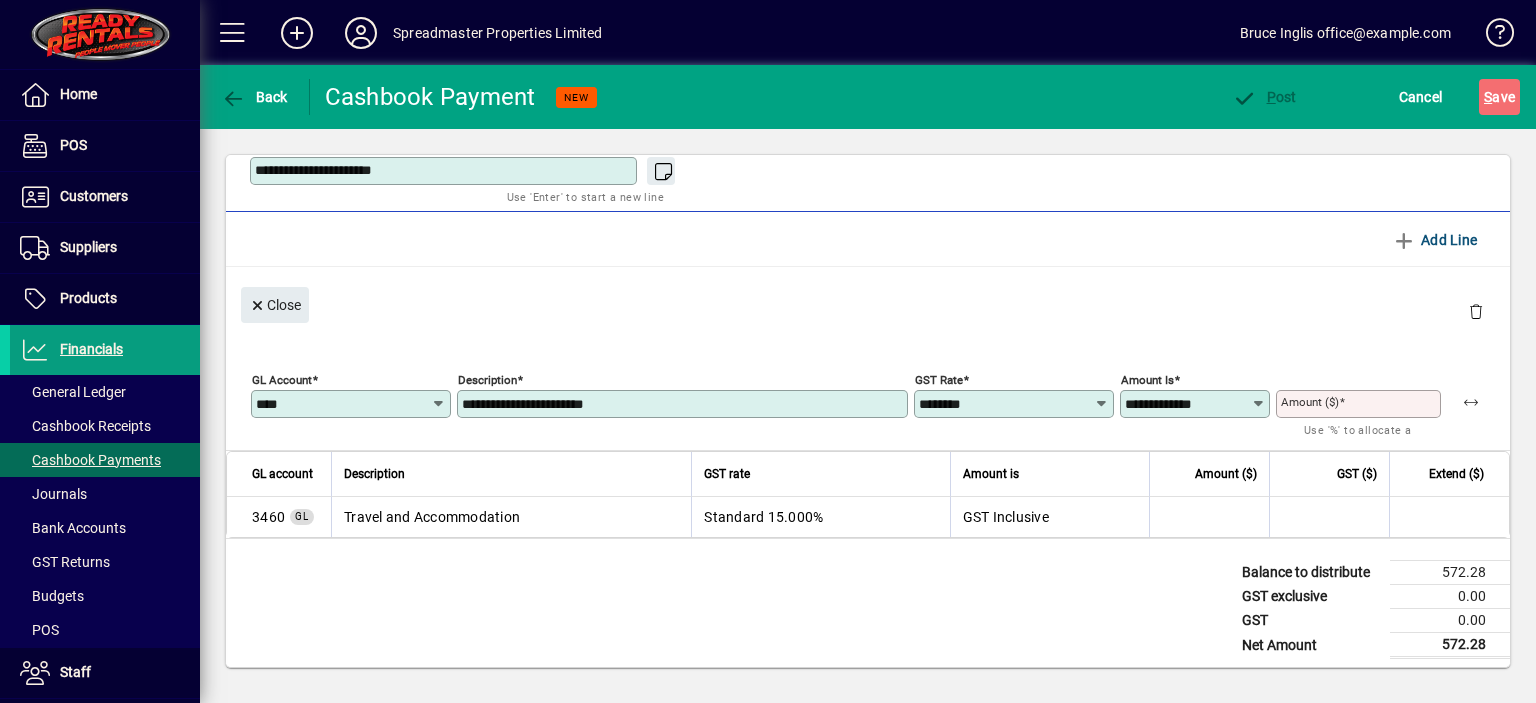 scroll, scrollTop: 323, scrollLeft: 0, axis: vertical 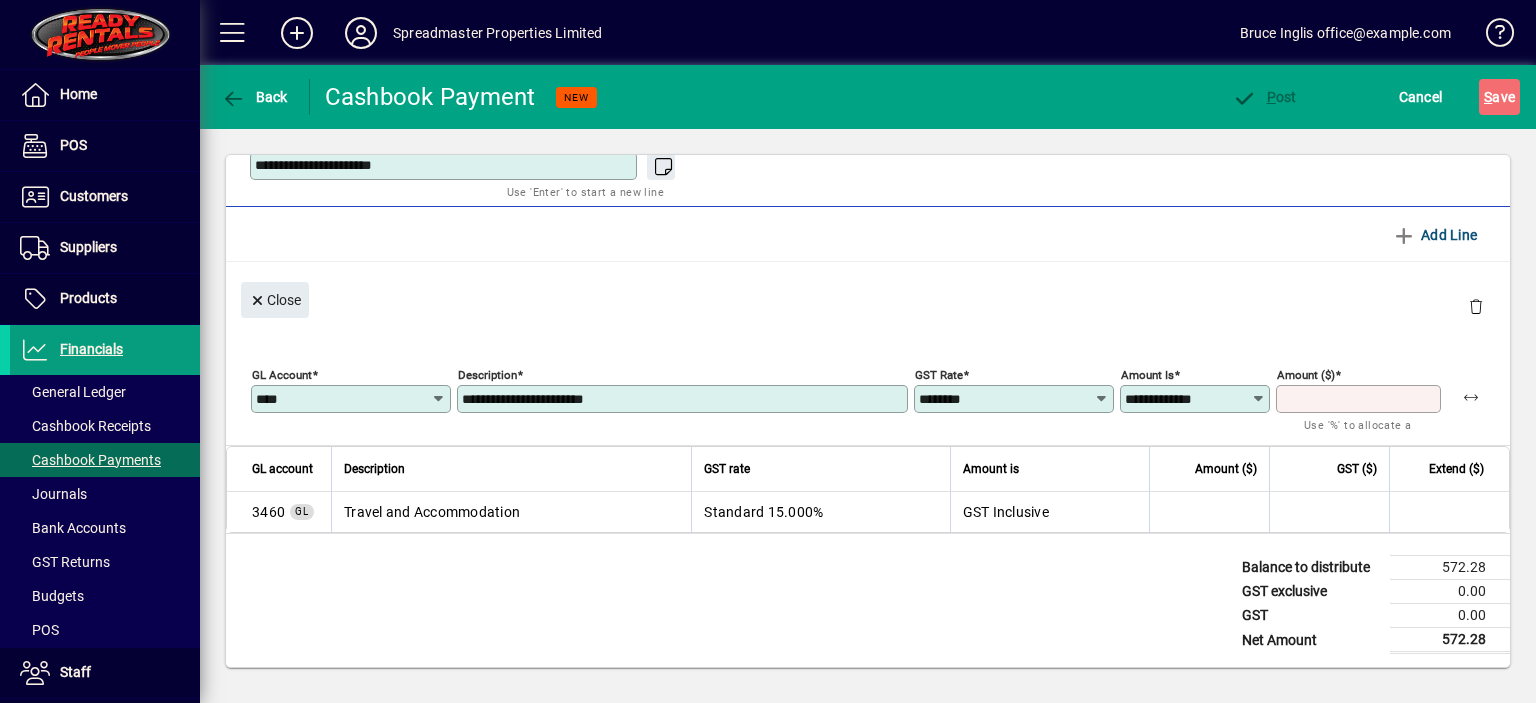 click on "Amount ($)" at bounding box center [1360, 399] 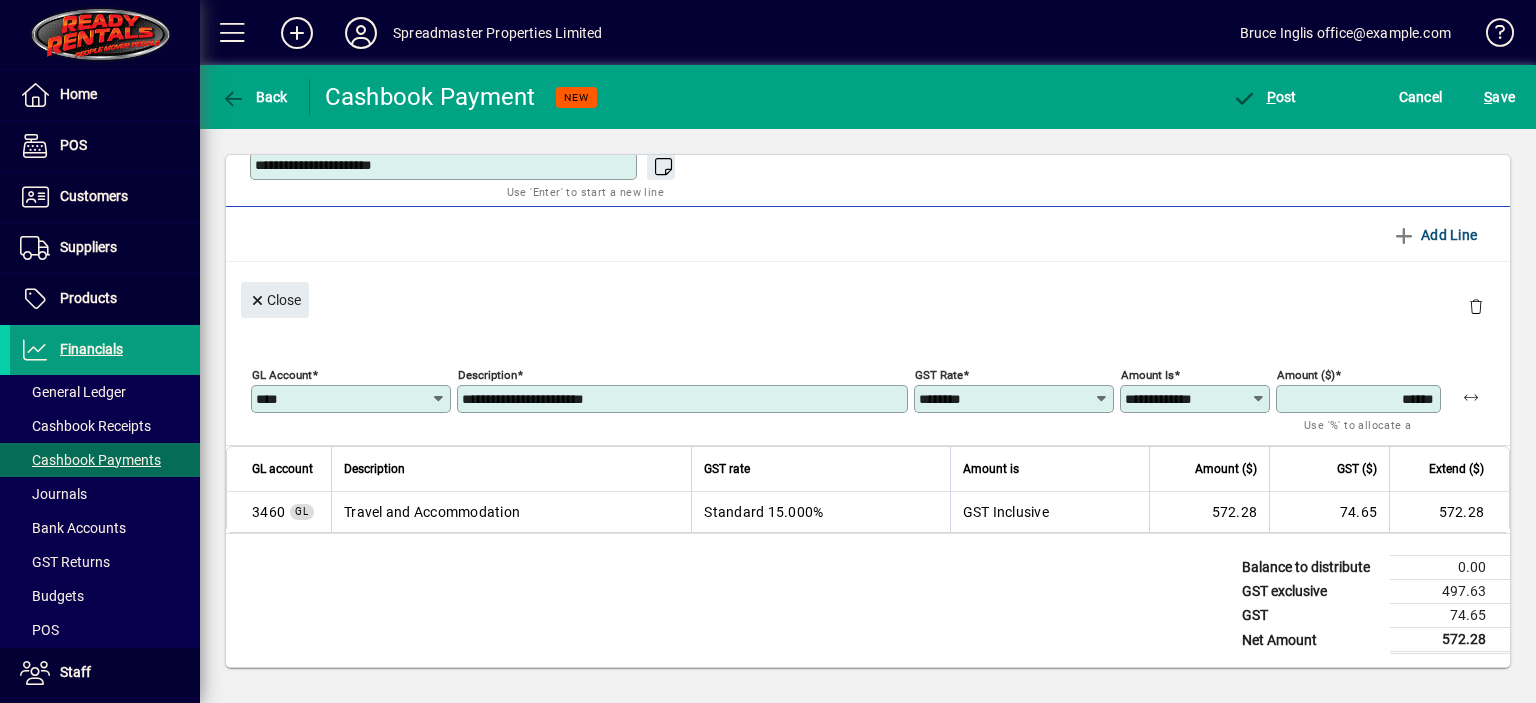 type on "******" 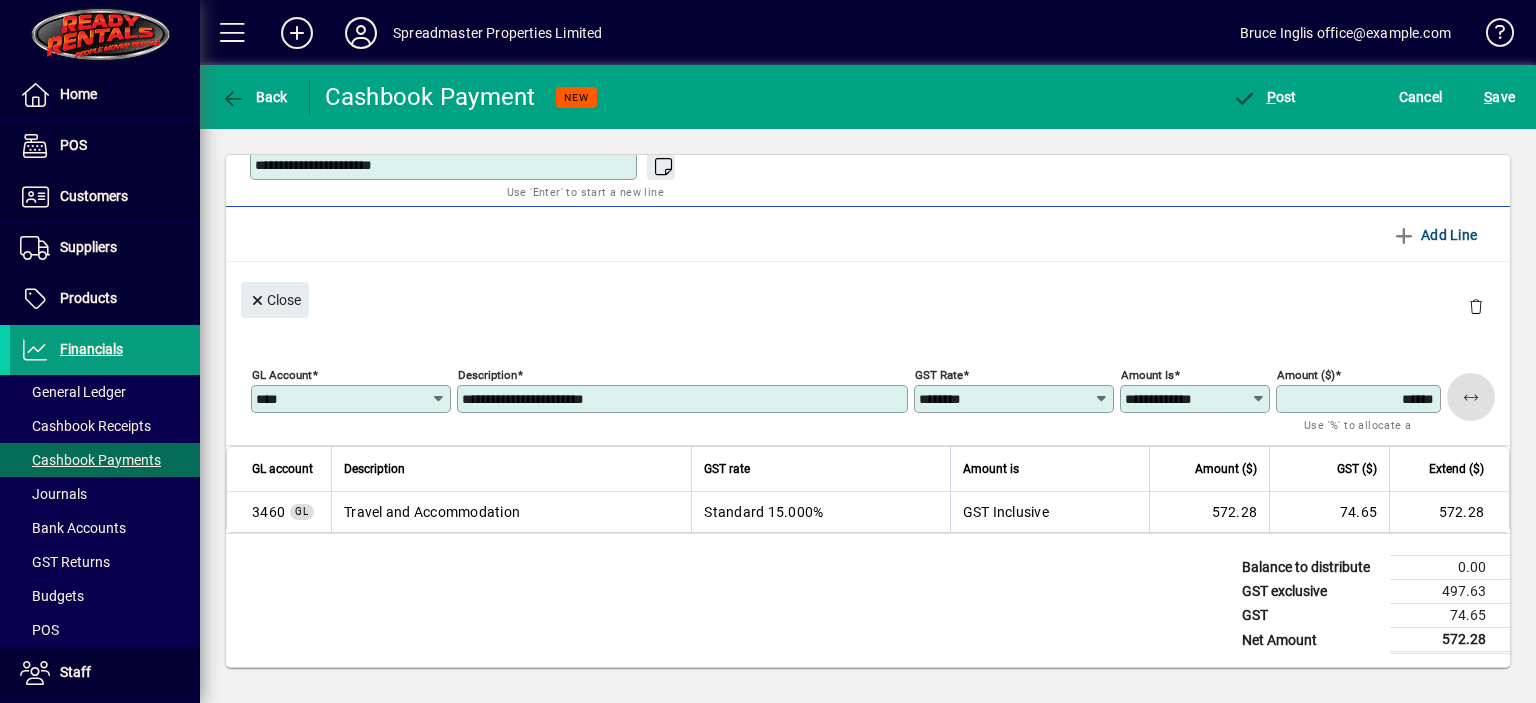 type 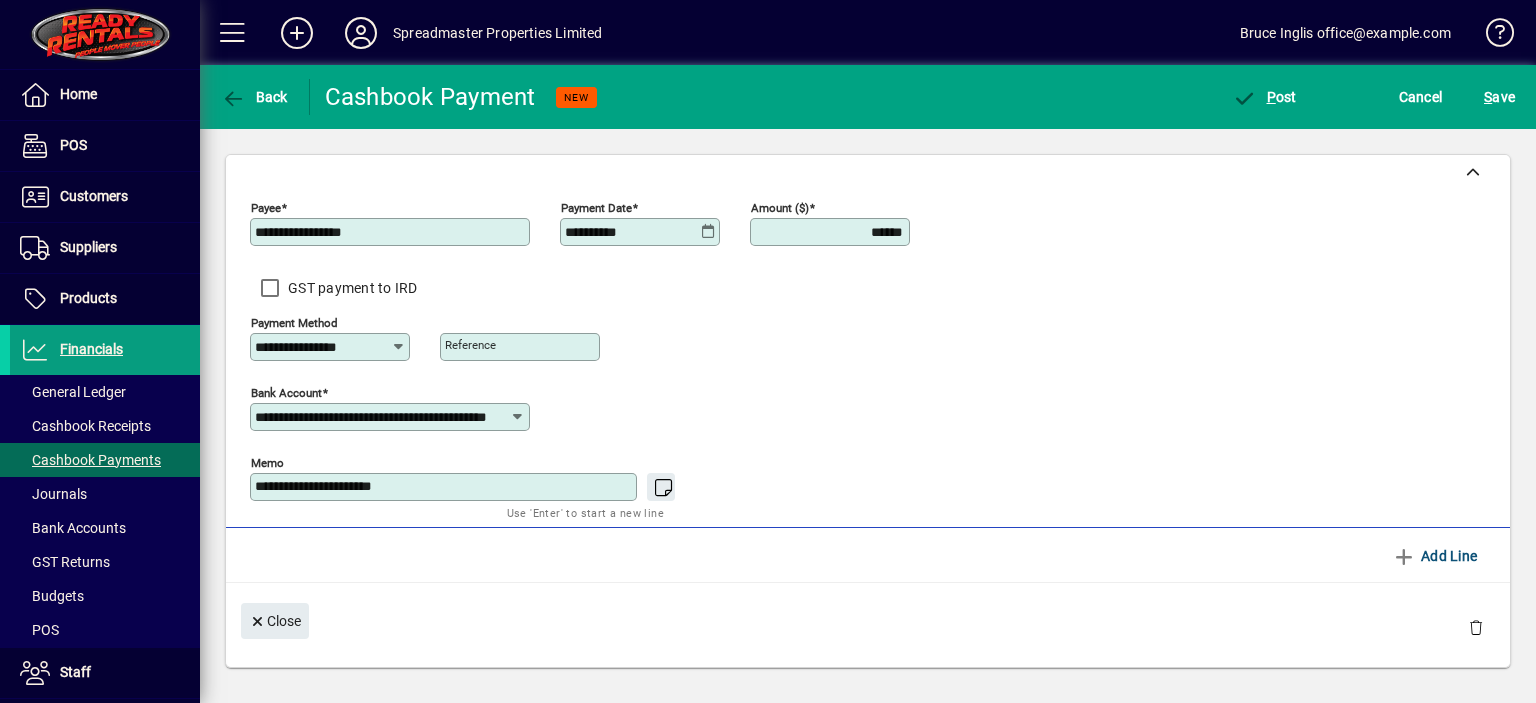scroll, scrollTop: 0, scrollLeft: 0, axis: both 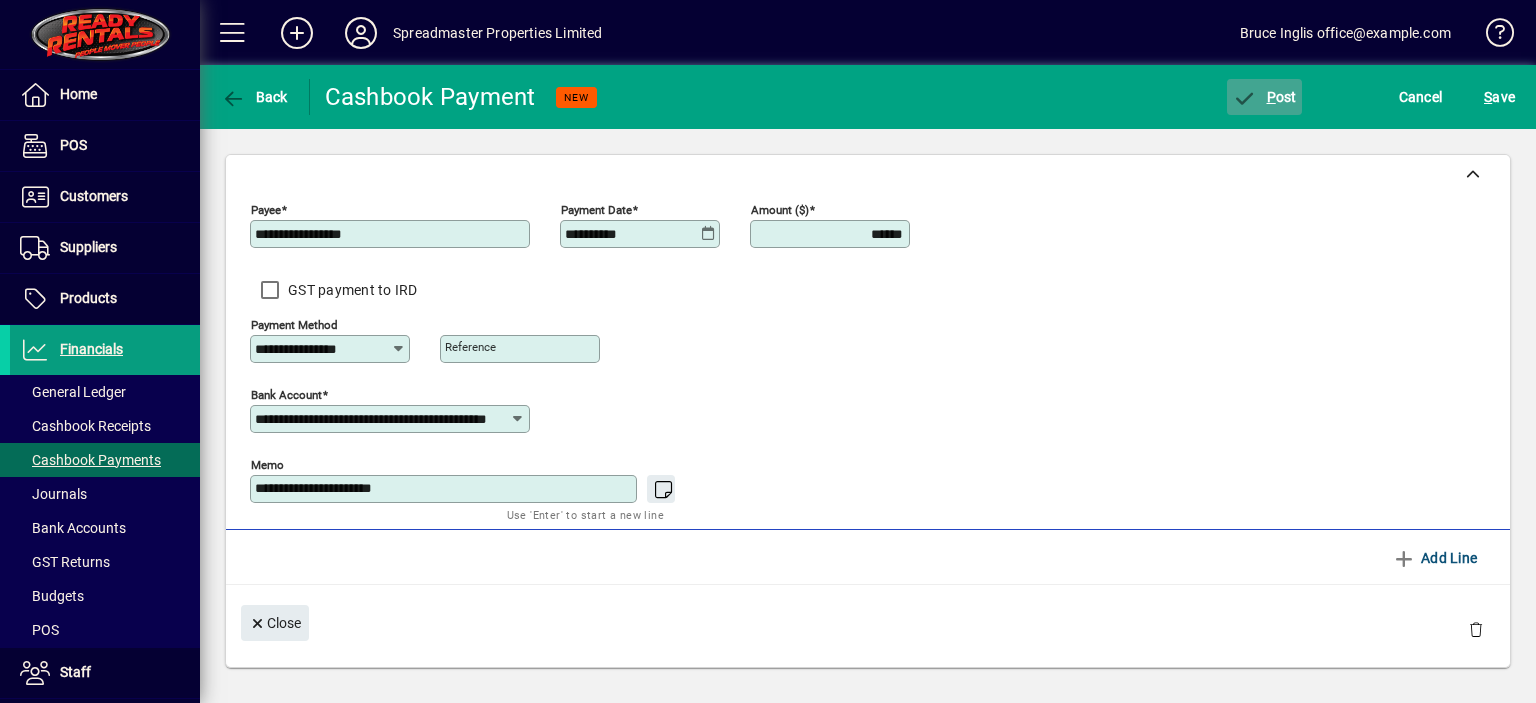 click on "P ost" 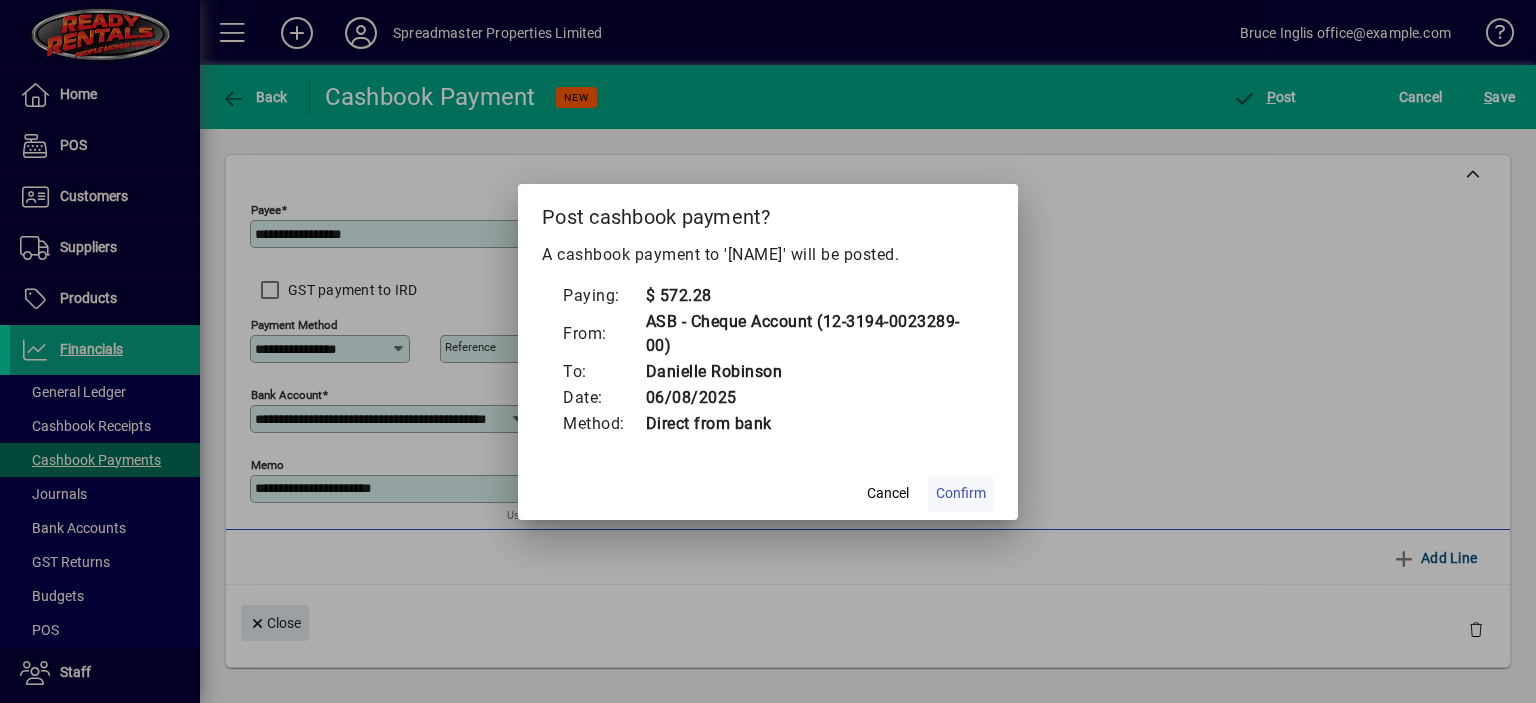 click on "Confirm" 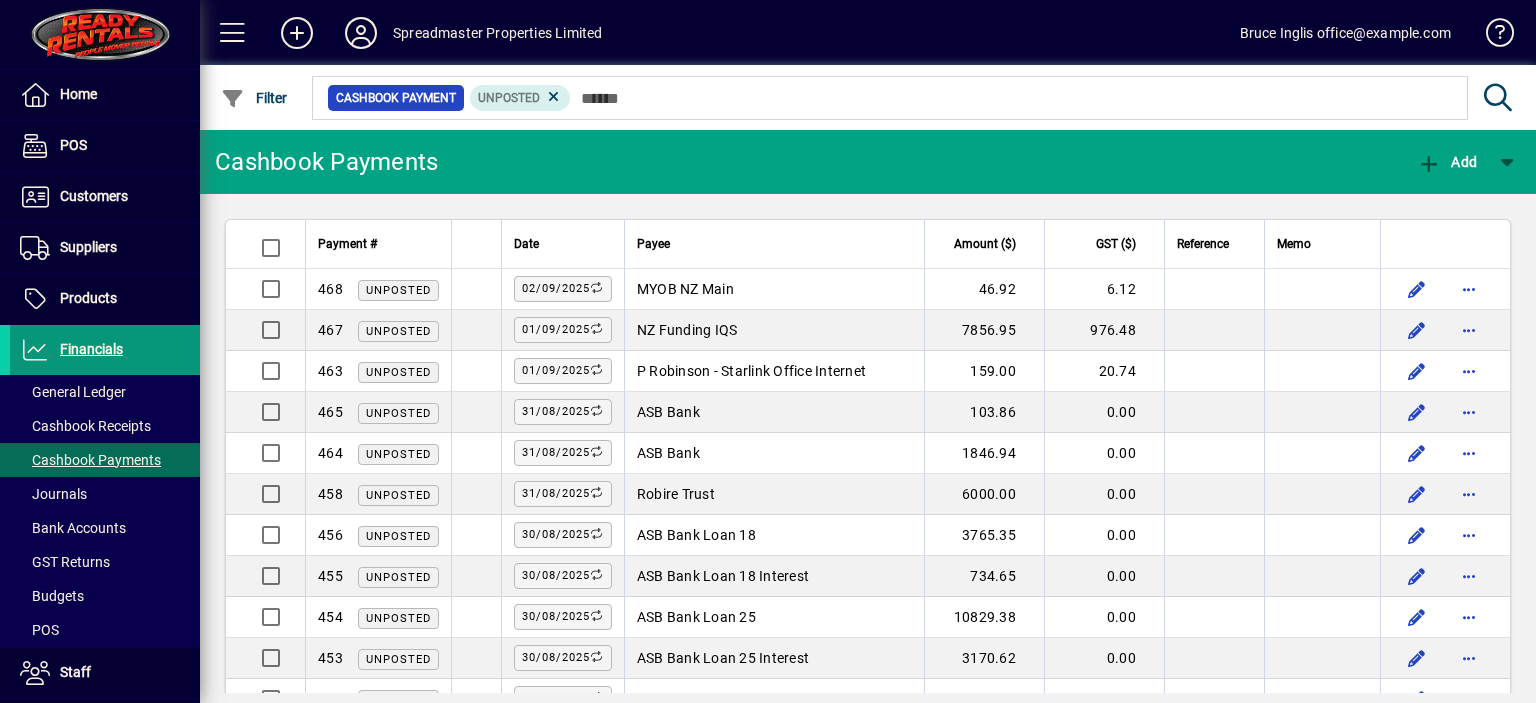 click on "Financials" at bounding box center (91, 349) 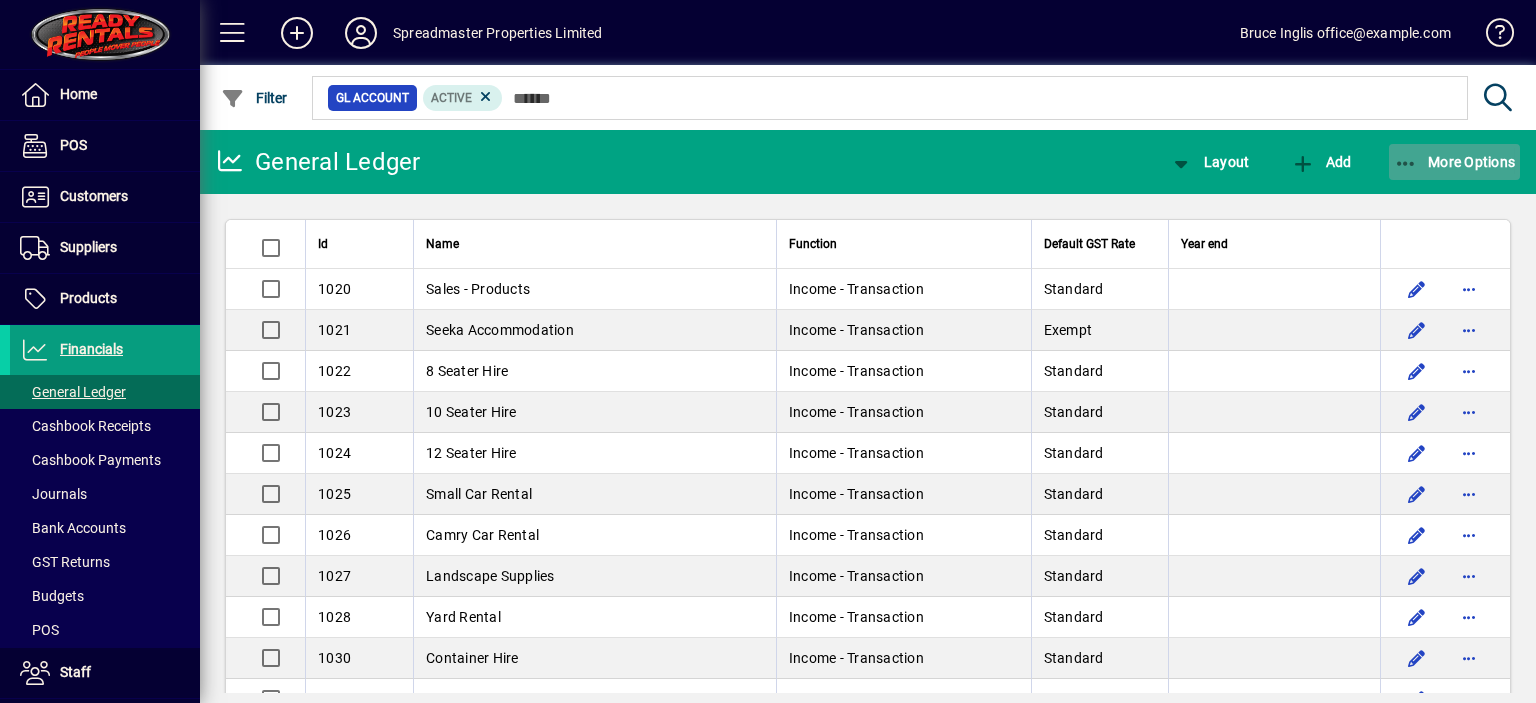 click on "More Options" 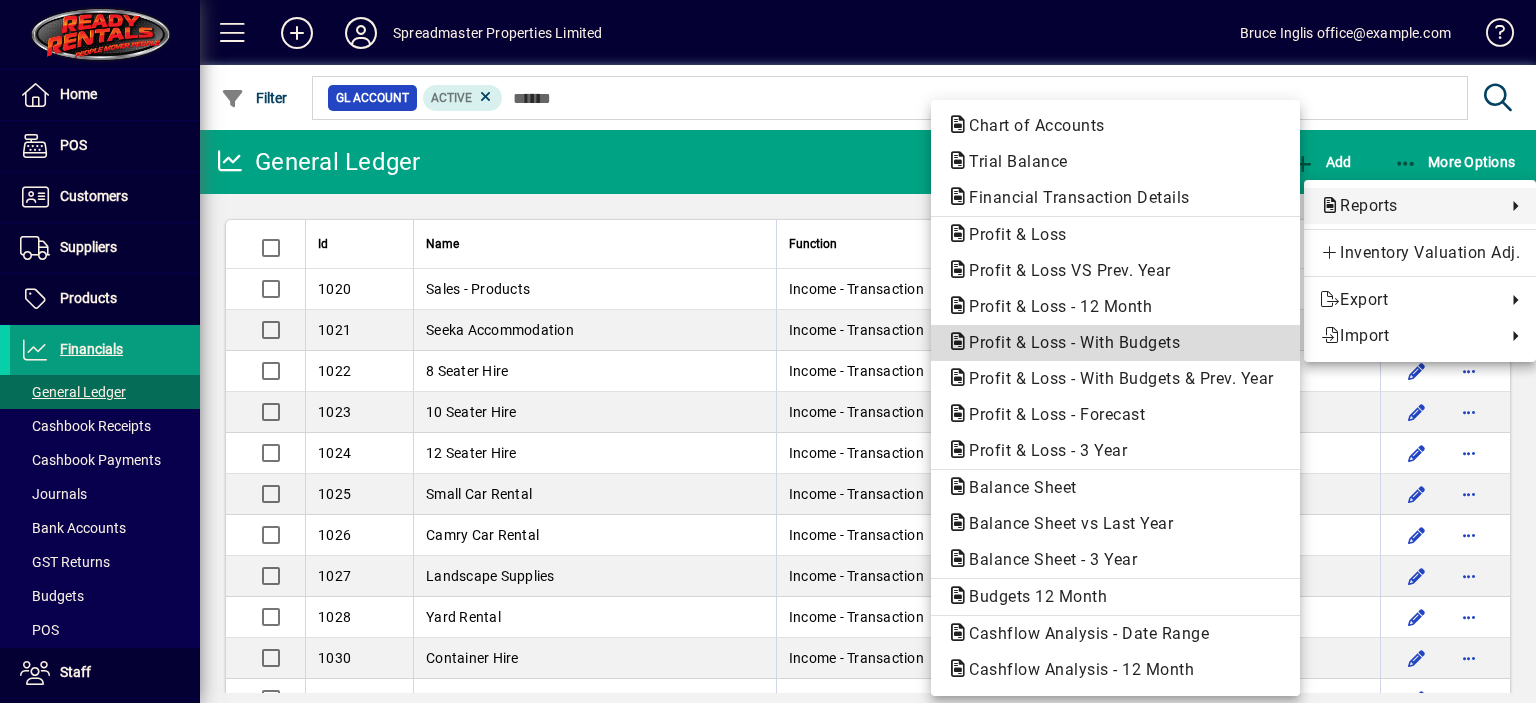 click on "Profit & Loss - With Budgets" 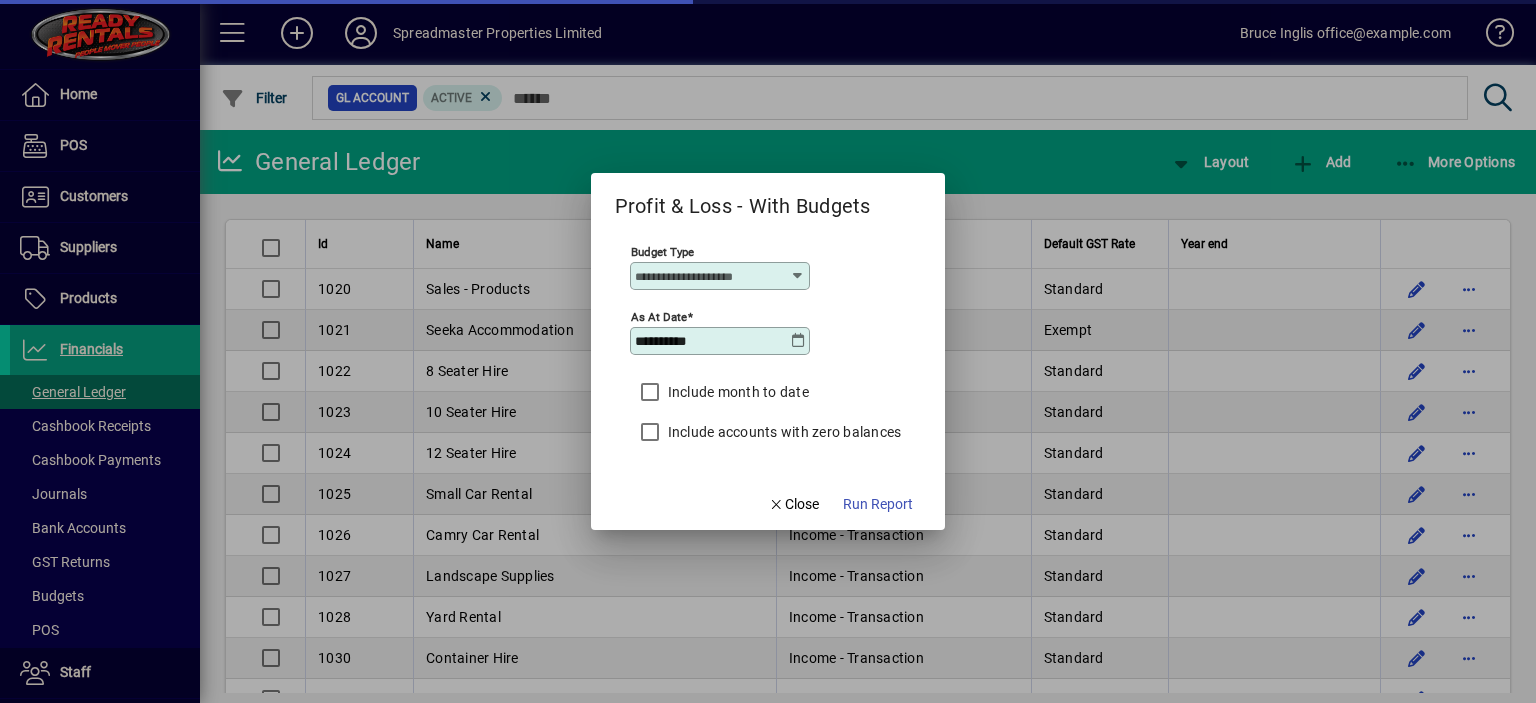 type on "****" 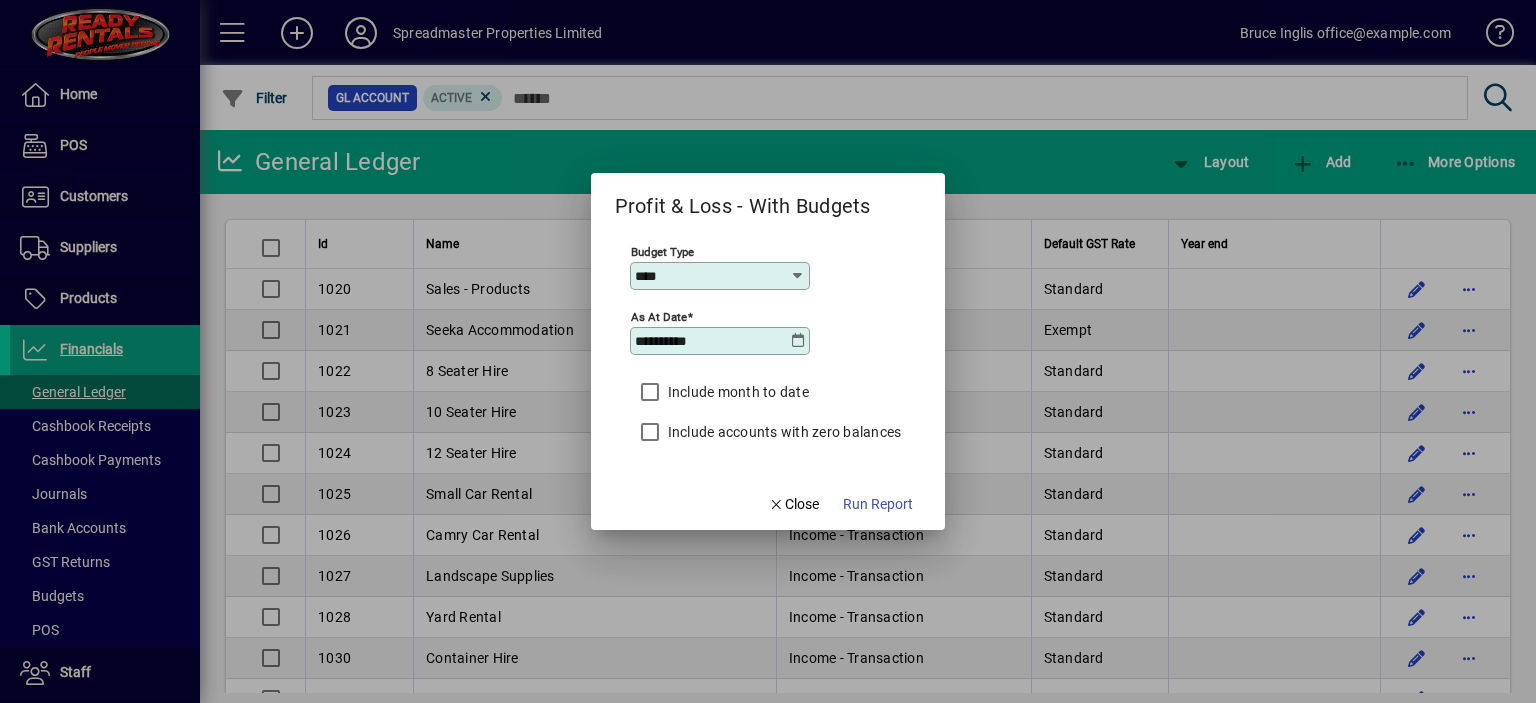 click at bounding box center (798, 276) 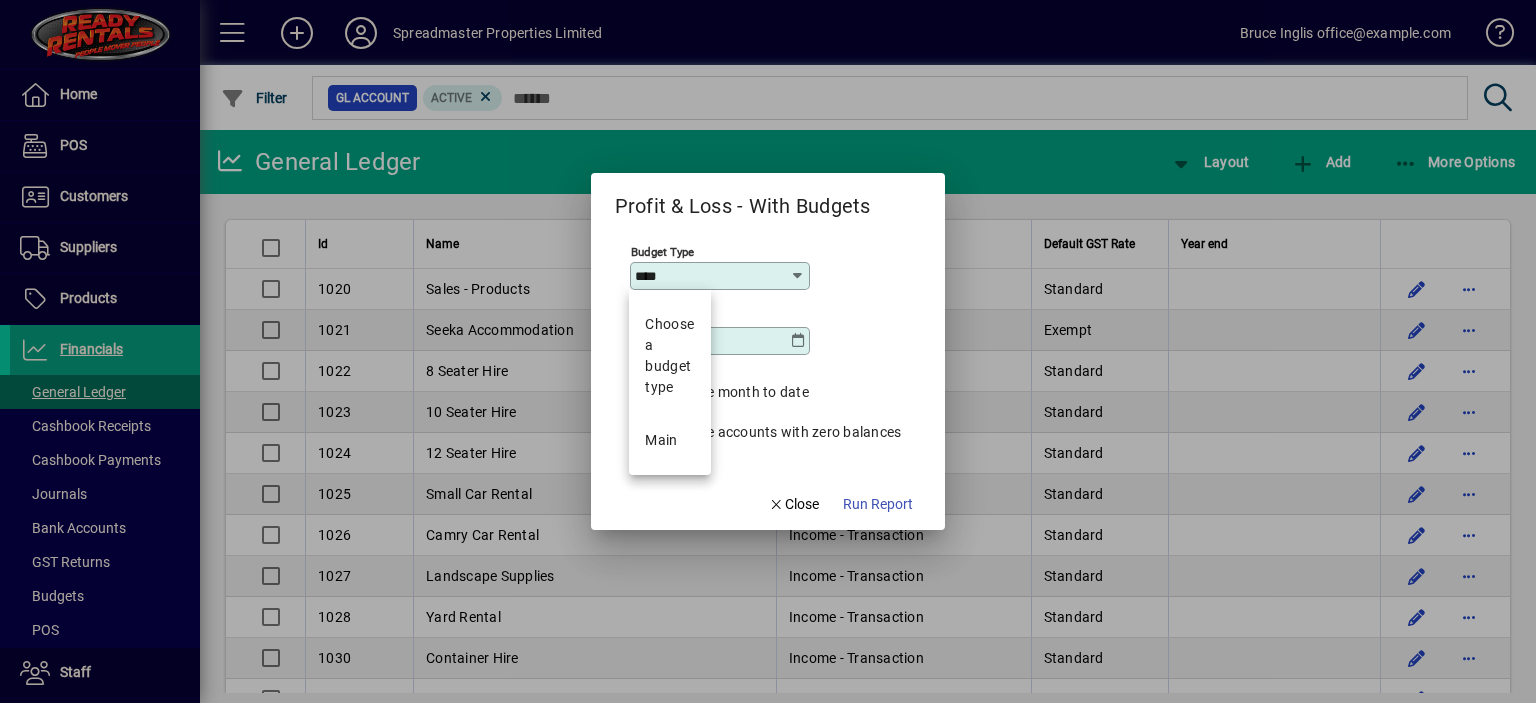 click at bounding box center (798, 276) 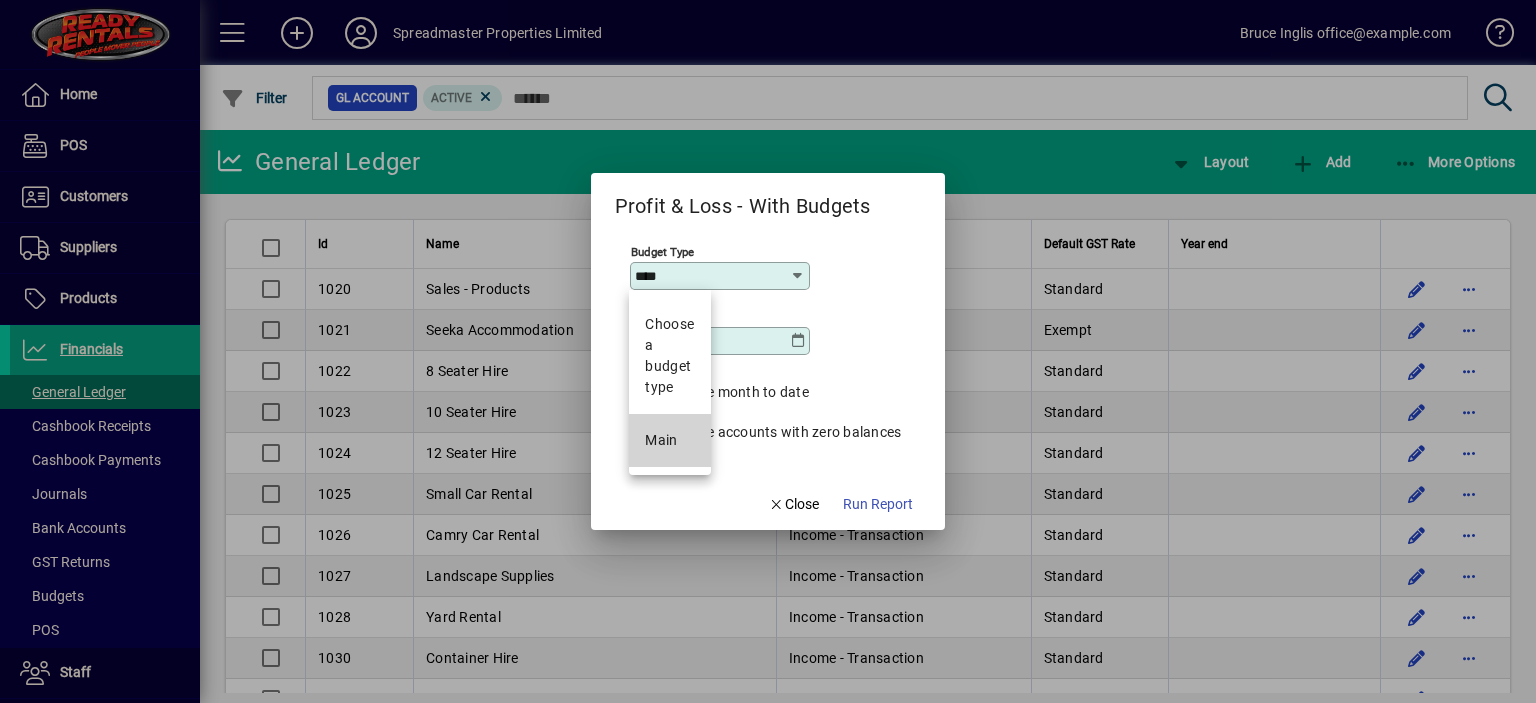 click on "Main" at bounding box center (670, 440) 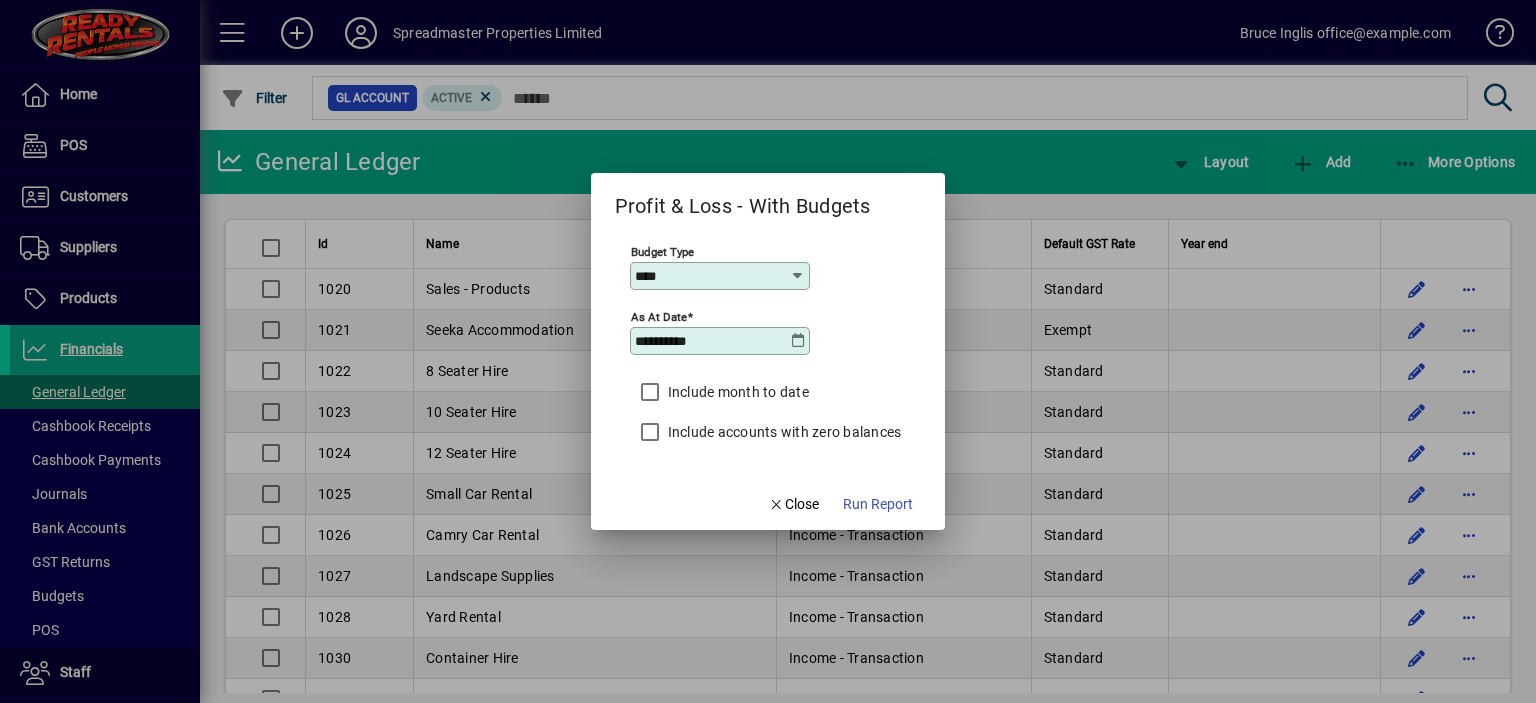 click at bounding box center [798, 341] 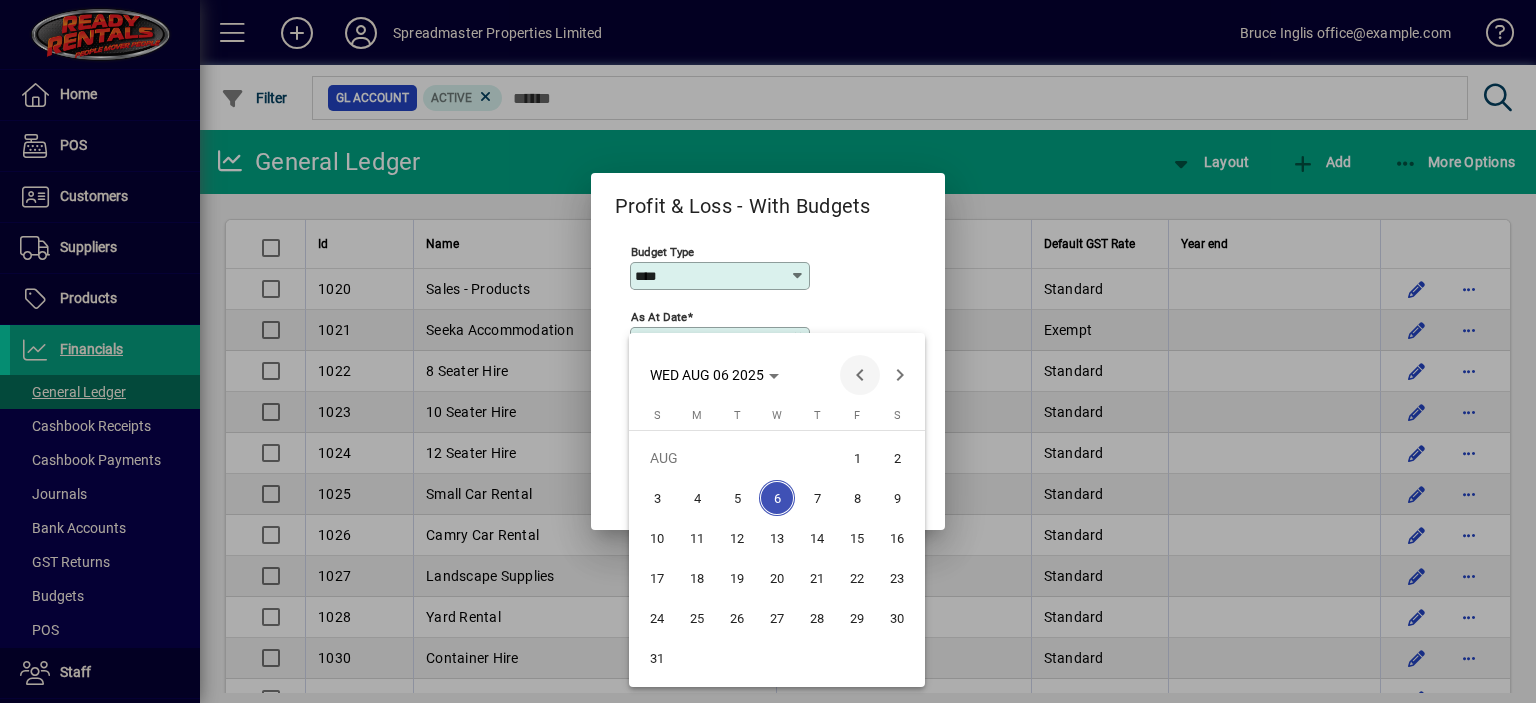click at bounding box center (860, 375) 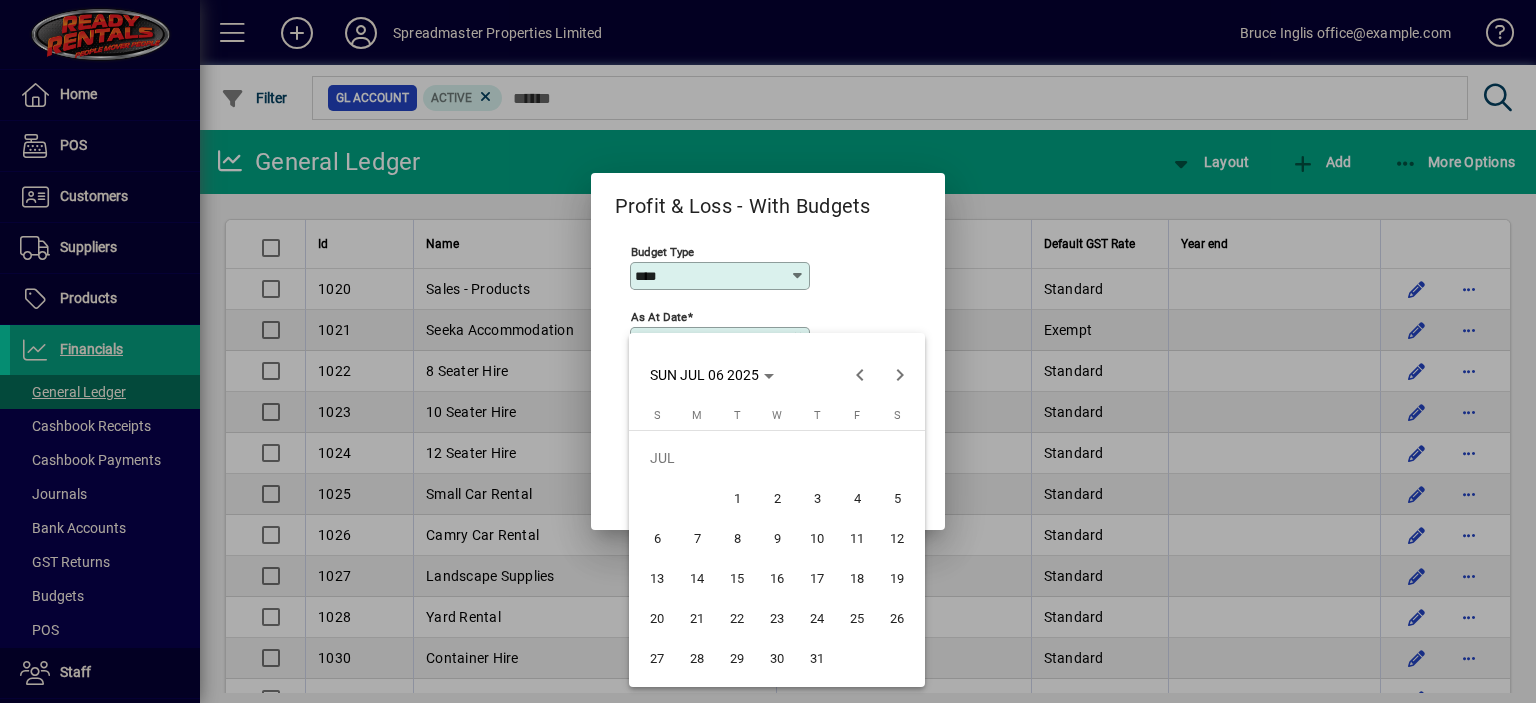 click on "31" at bounding box center (817, 658) 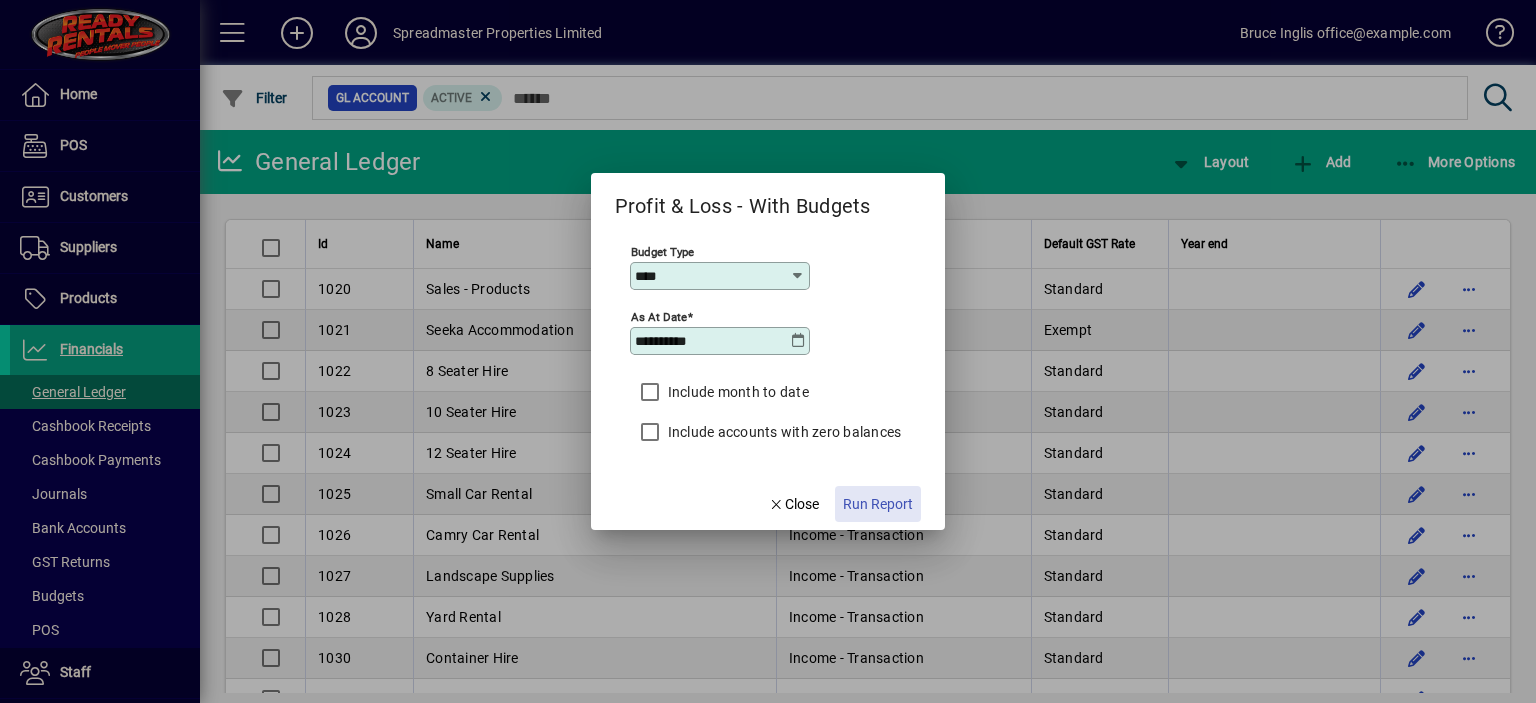 click on "Run Report" 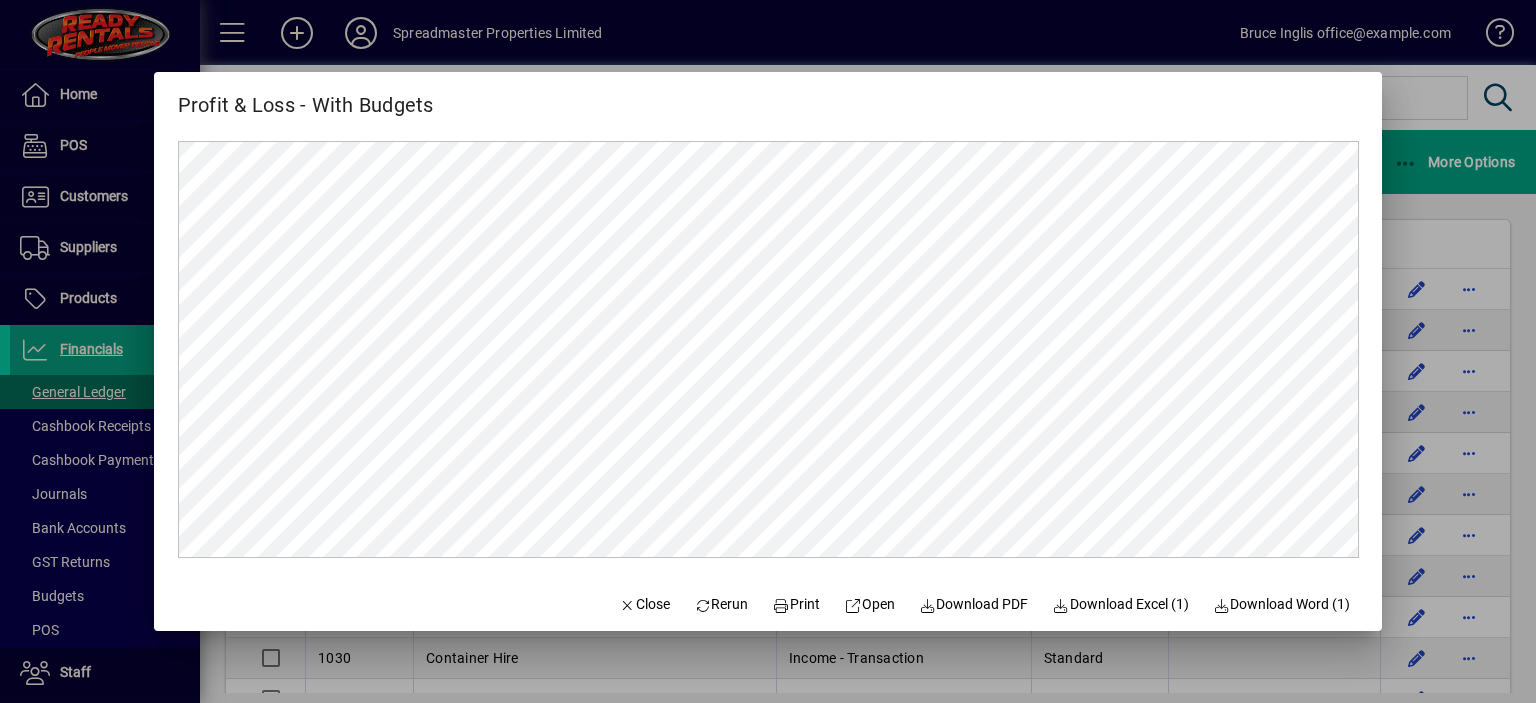 scroll, scrollTop: 0, scrollLeft: 0, axis: both 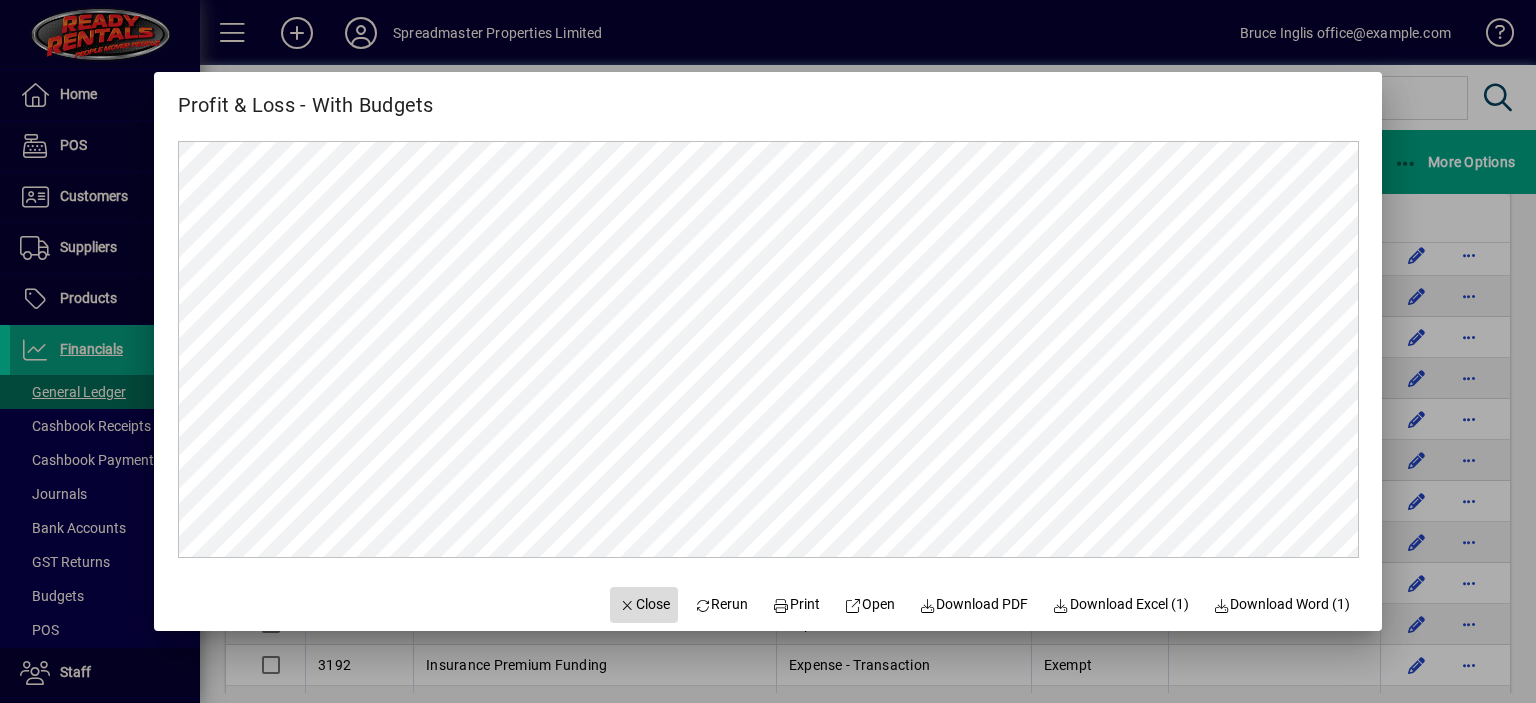 click on "Close" 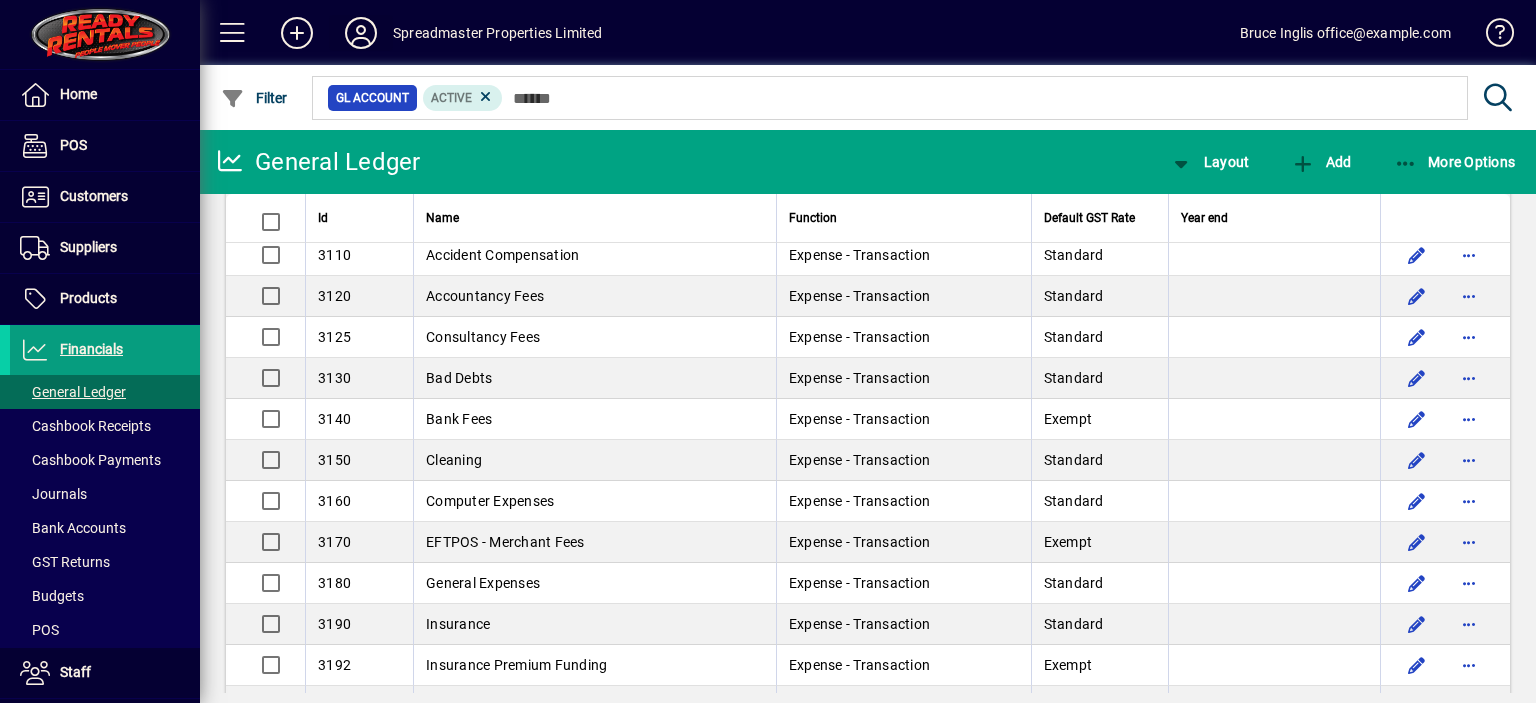 click 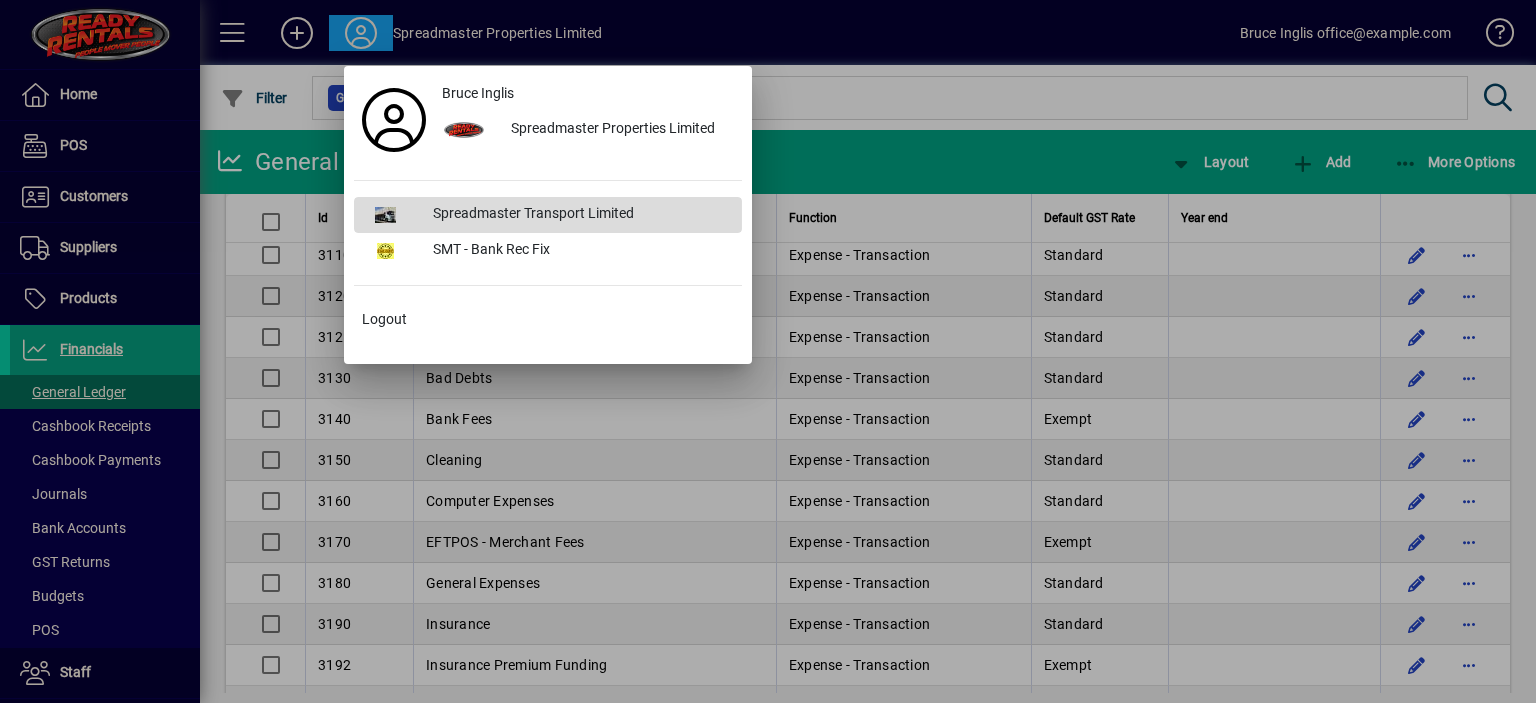 click on "Spreadmaster Transport Limited" at bounding box center [579, 215] 